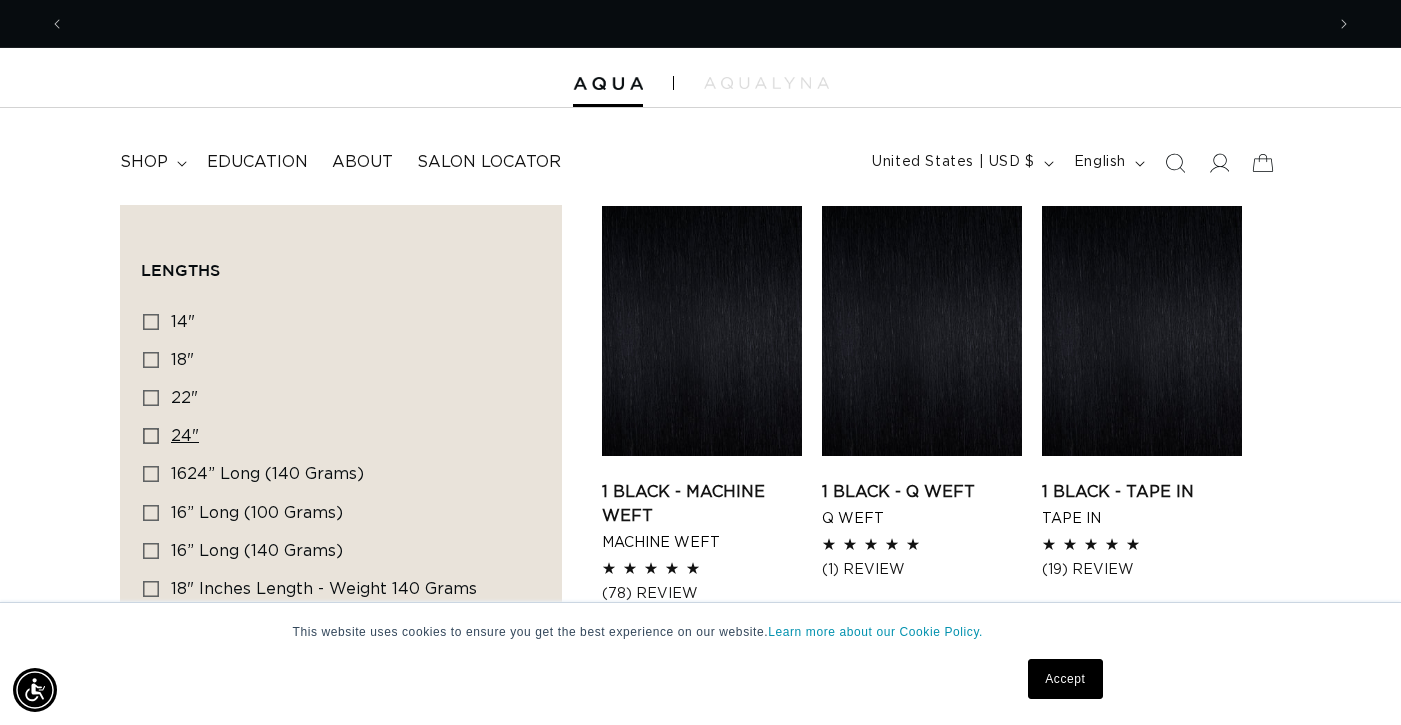 click on "24"" at bounding box center [185, 436] 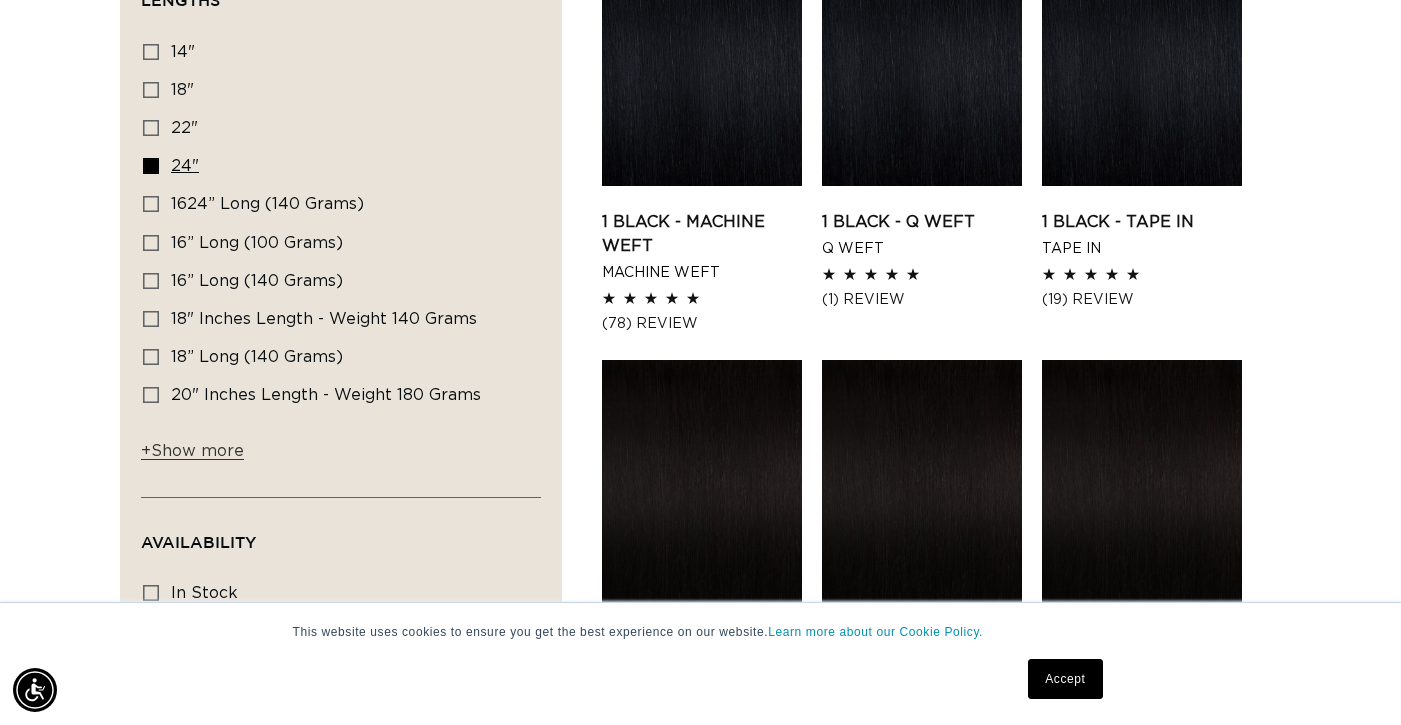 scroll, scrollTop: 270, scrollLeft: 0, axis: vertical 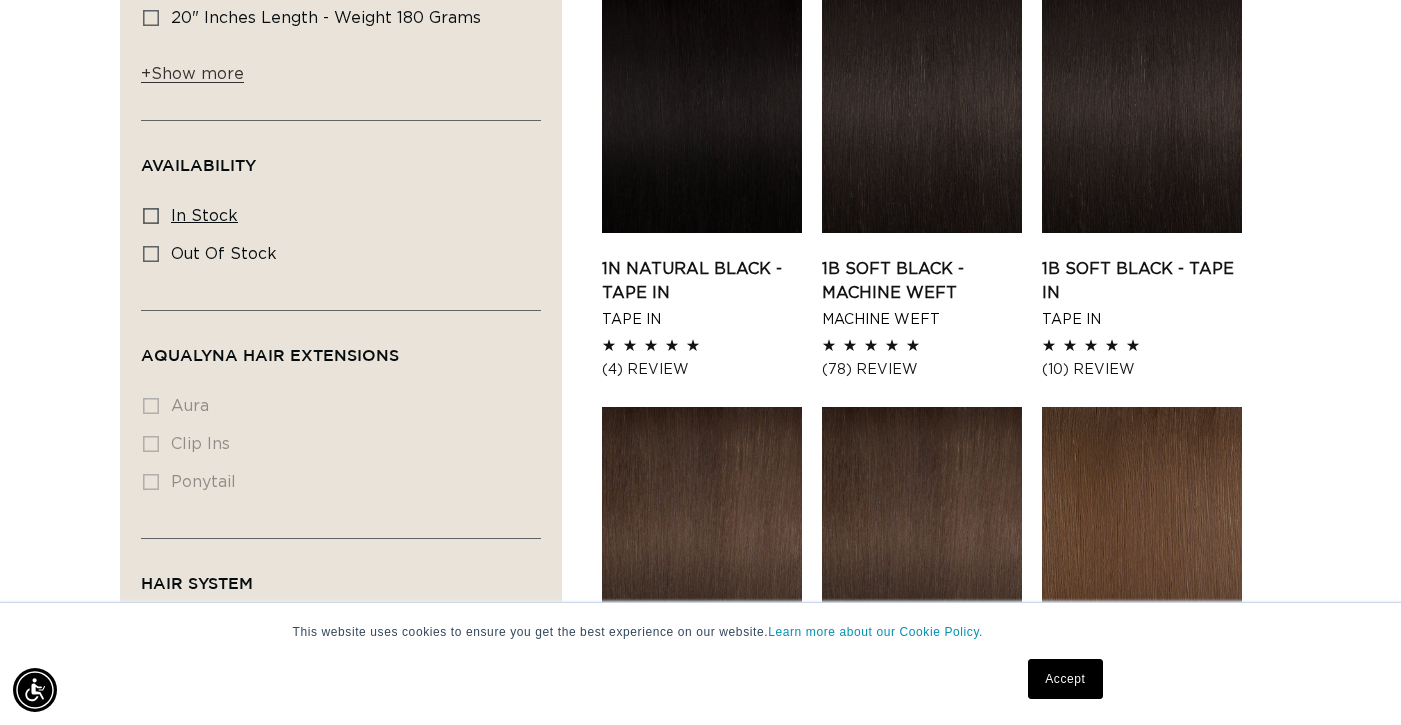 click on "In stock
In stock (60 products)" at bounding box center [335, 217] 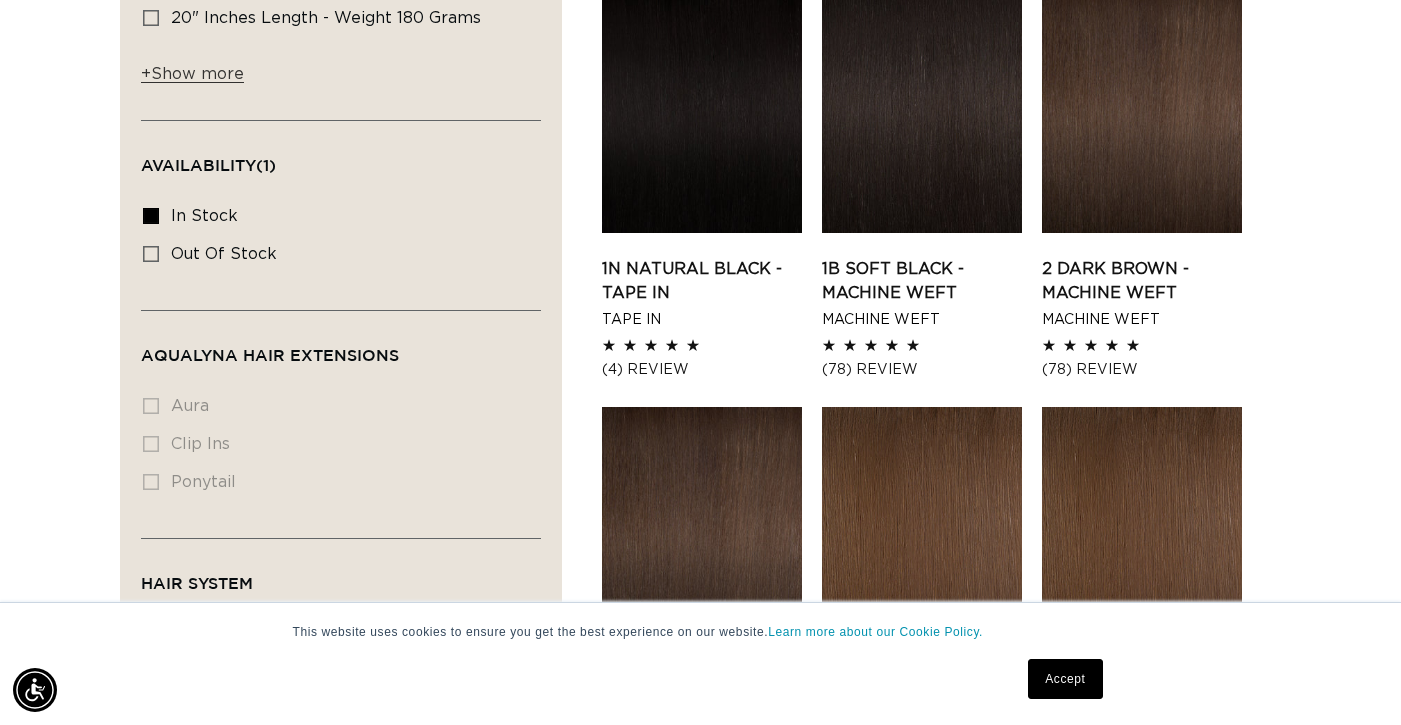 scroll, scrollTop: 1348, scrollLeft: 0, axis: vertical 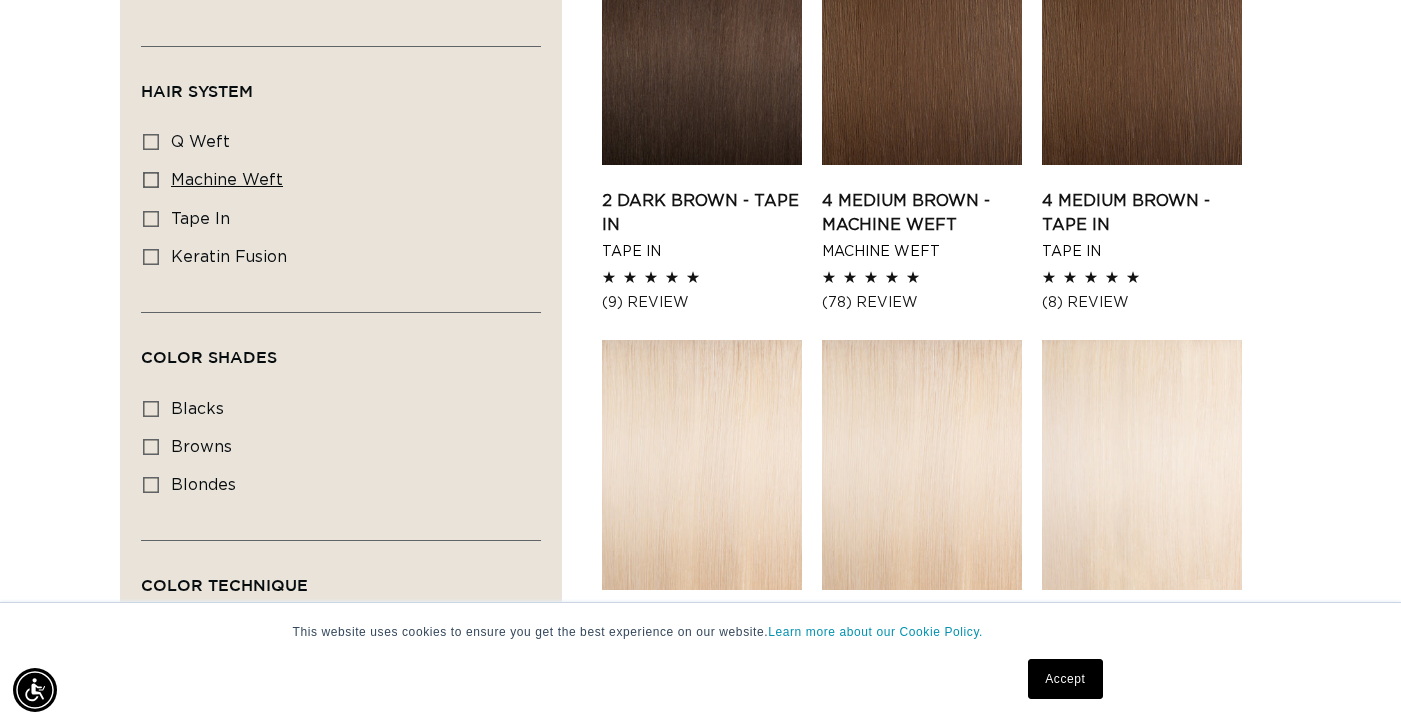 click on "machine weft" at bounding box center [227, 180] 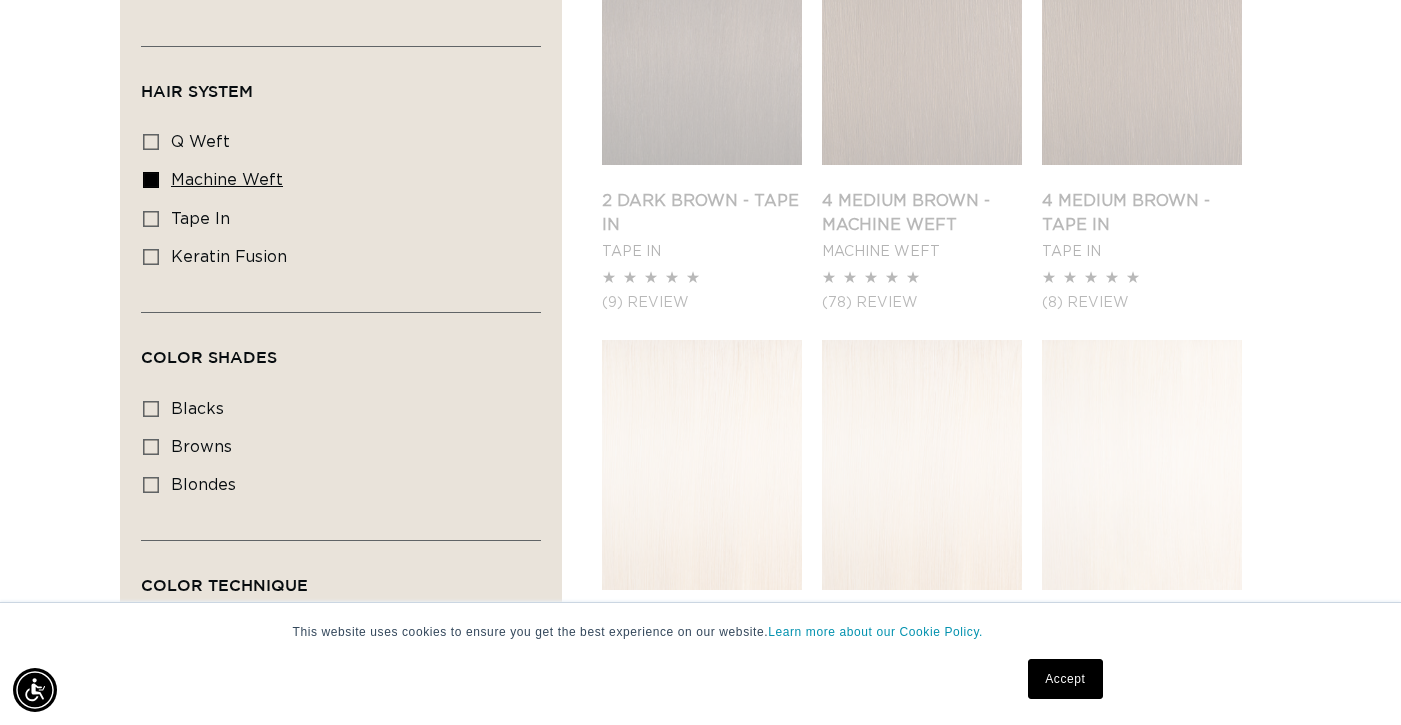 scroll, scrollTop: 0, scrollLeft: 1259, axis: horizontal 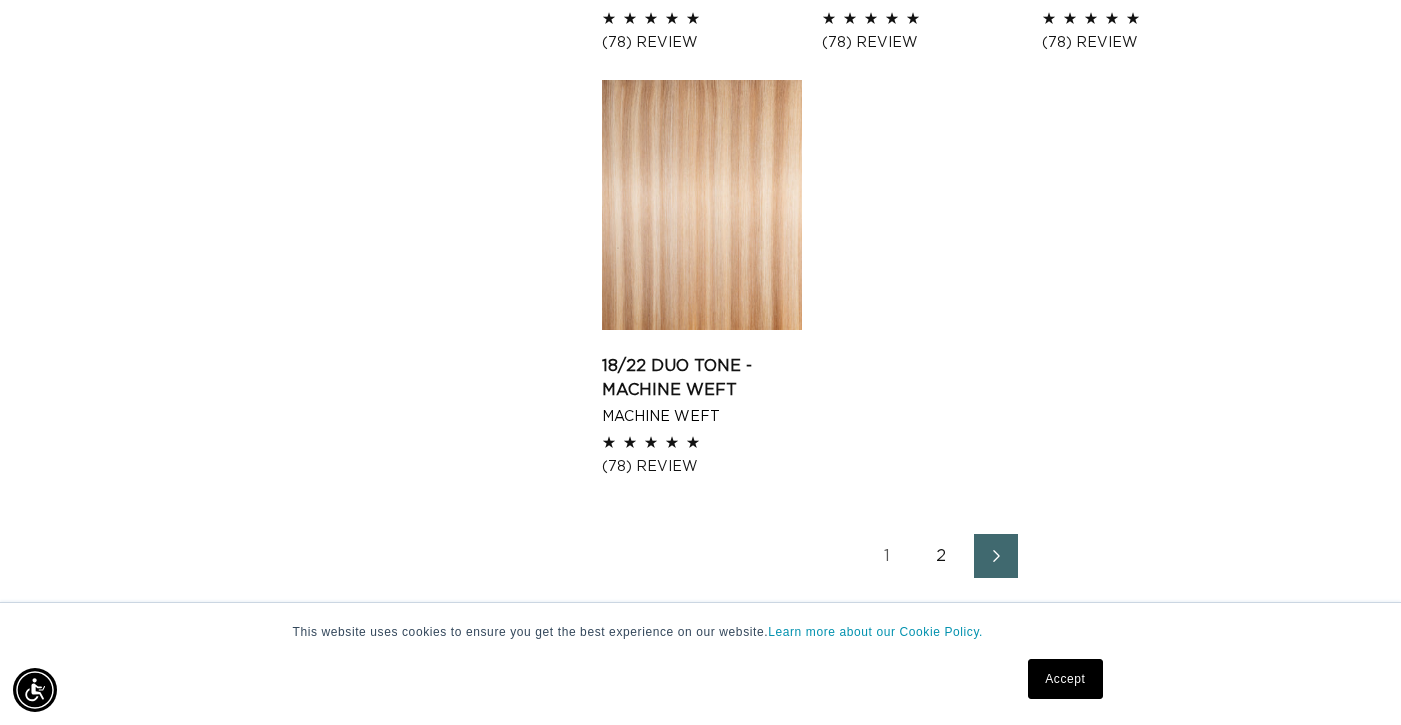 click on "2" at bounding box center [942, 556] 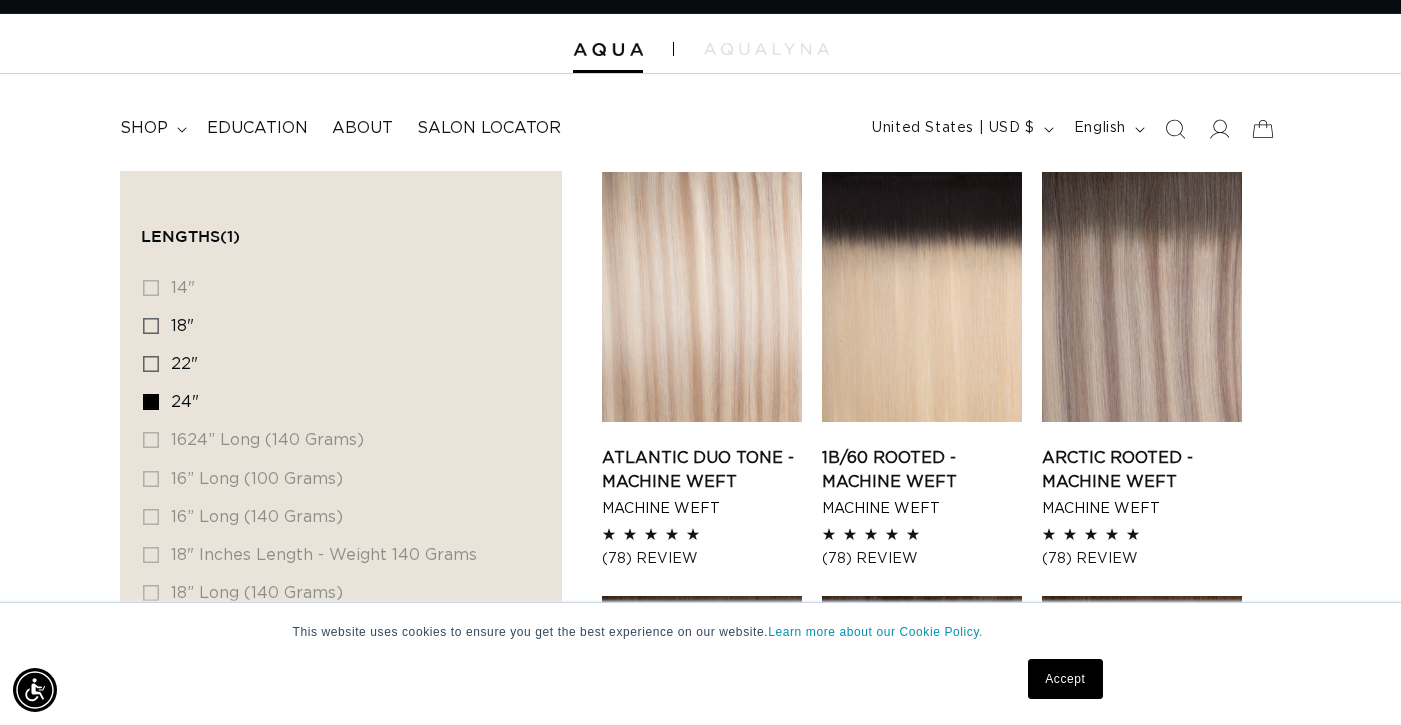 scroll, scrollTop: 34, scrollLeft: 0, axis: vertical 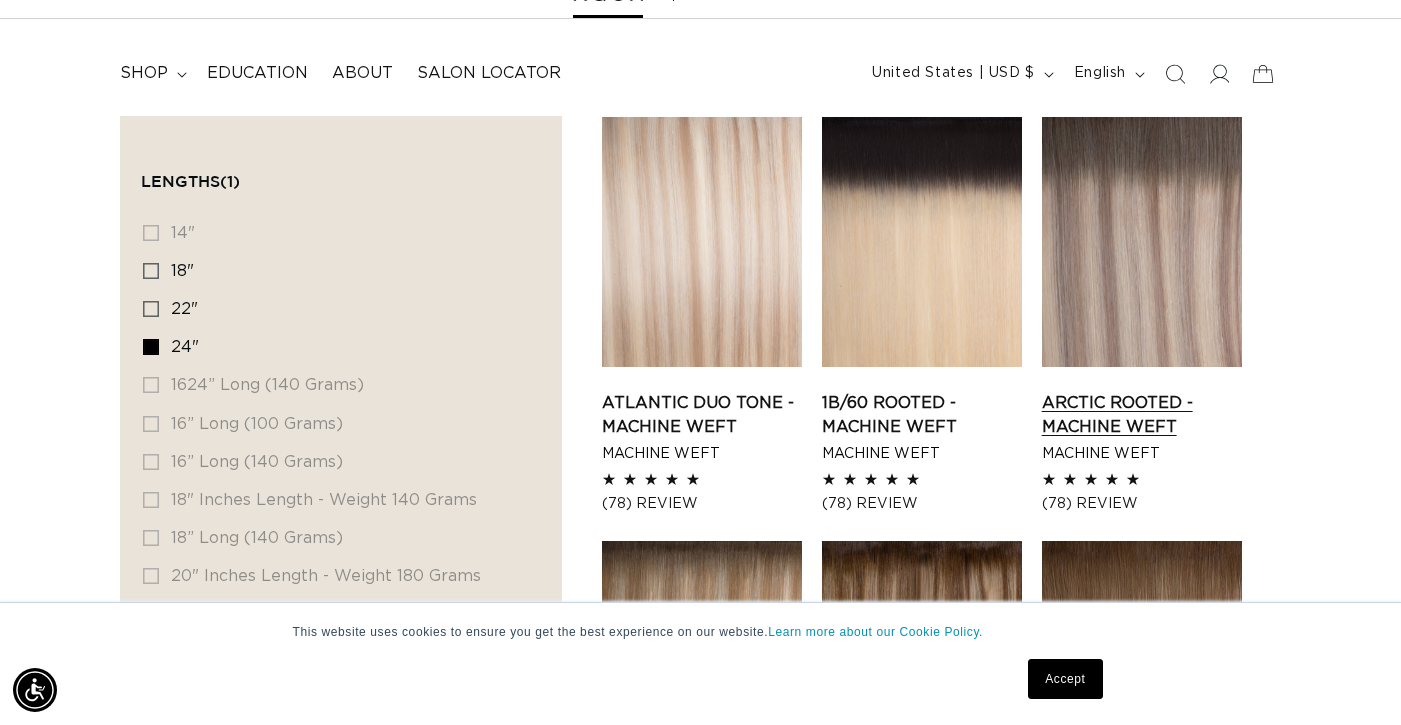 click on "Arctic Rooted  - Machine Weft" at bounding box center (1142, 415) 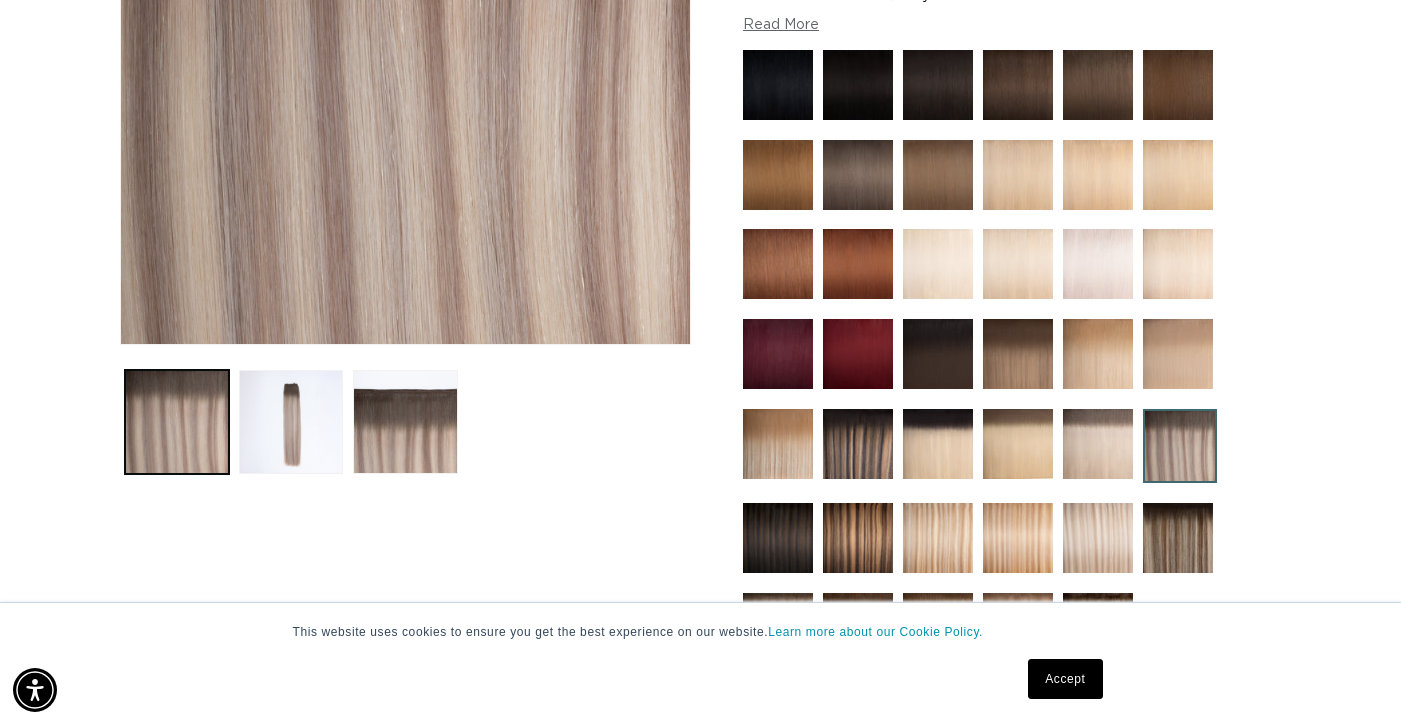 scroll, scrollTop: 0, scrollLeft: 0, axis: both 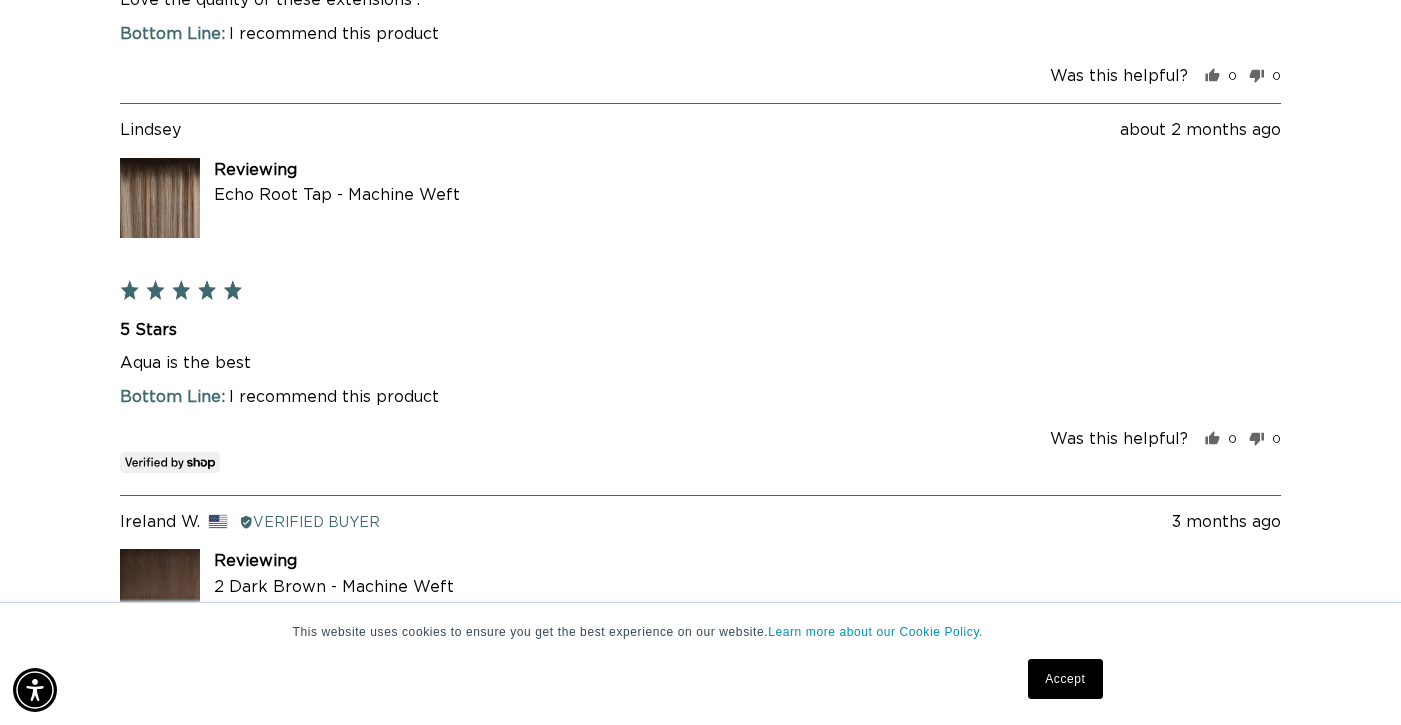 click at bounding box center (160, 198) 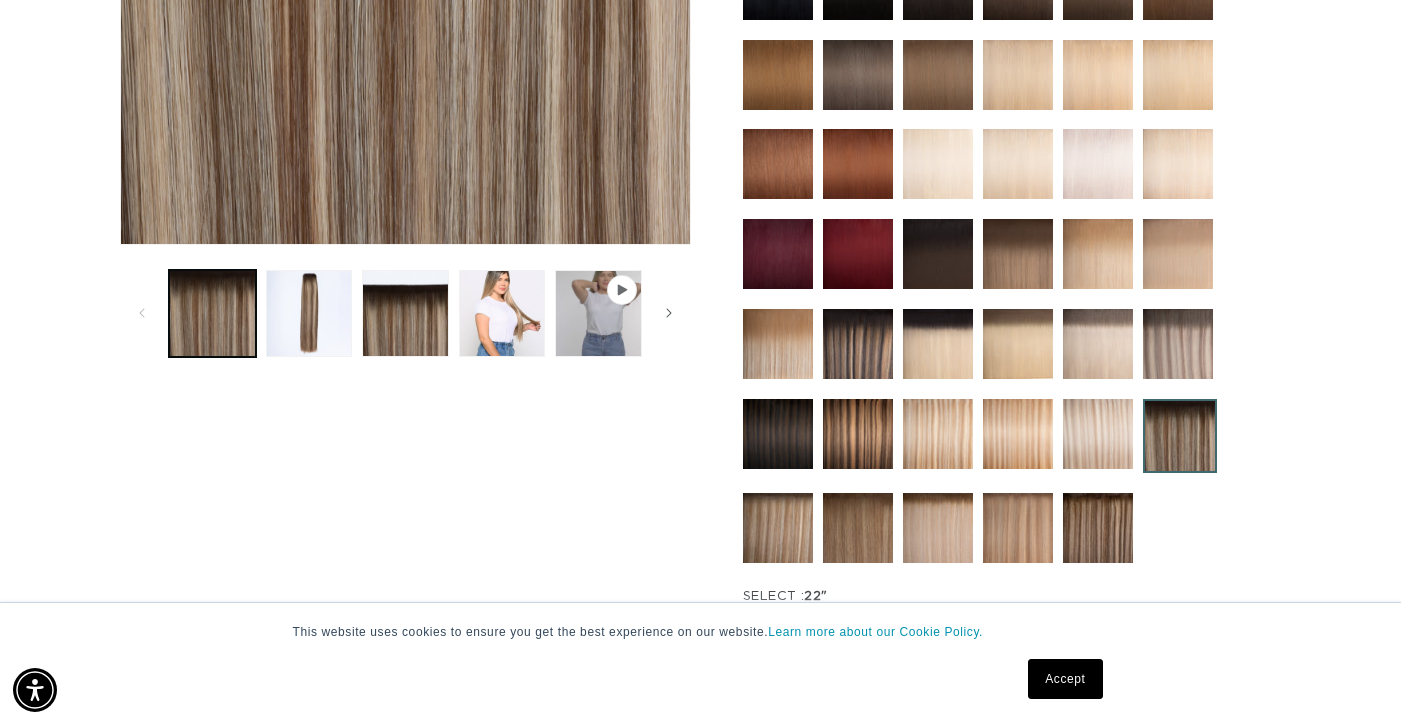 scroll, scrollTop: 691, scrollLeft: 0, axis: vertical 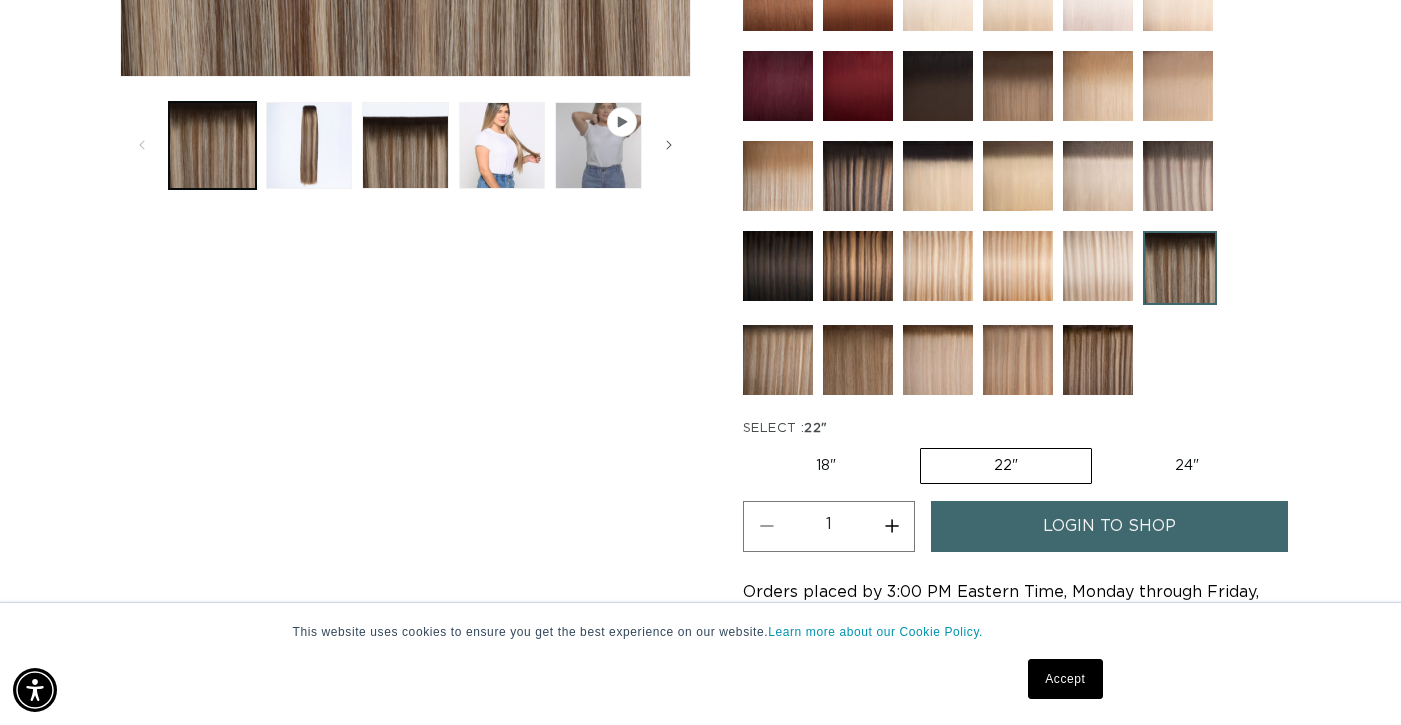 click on "24" Variant sold out or unavailable" at bounding box center [1187, 466] 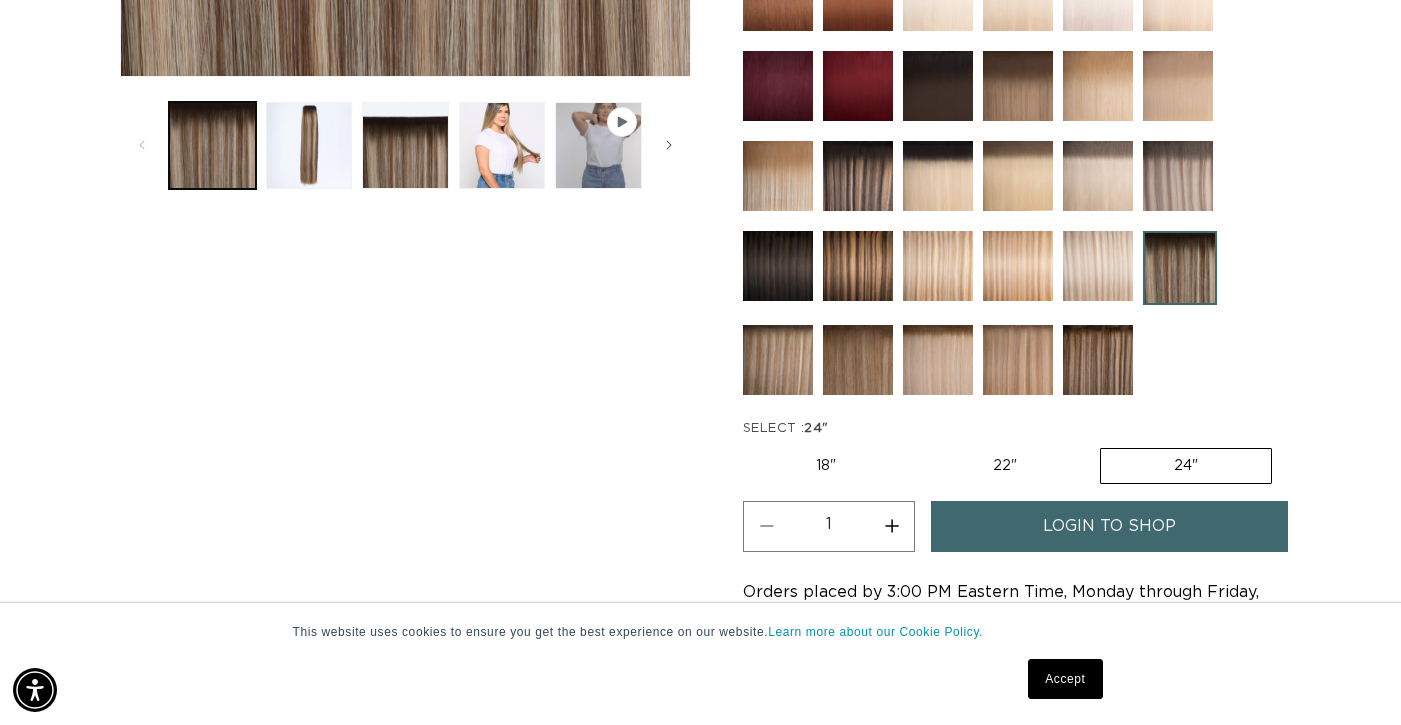 scroll, scrollTop: 0, scrollLeft: 1259, axis: horizontal 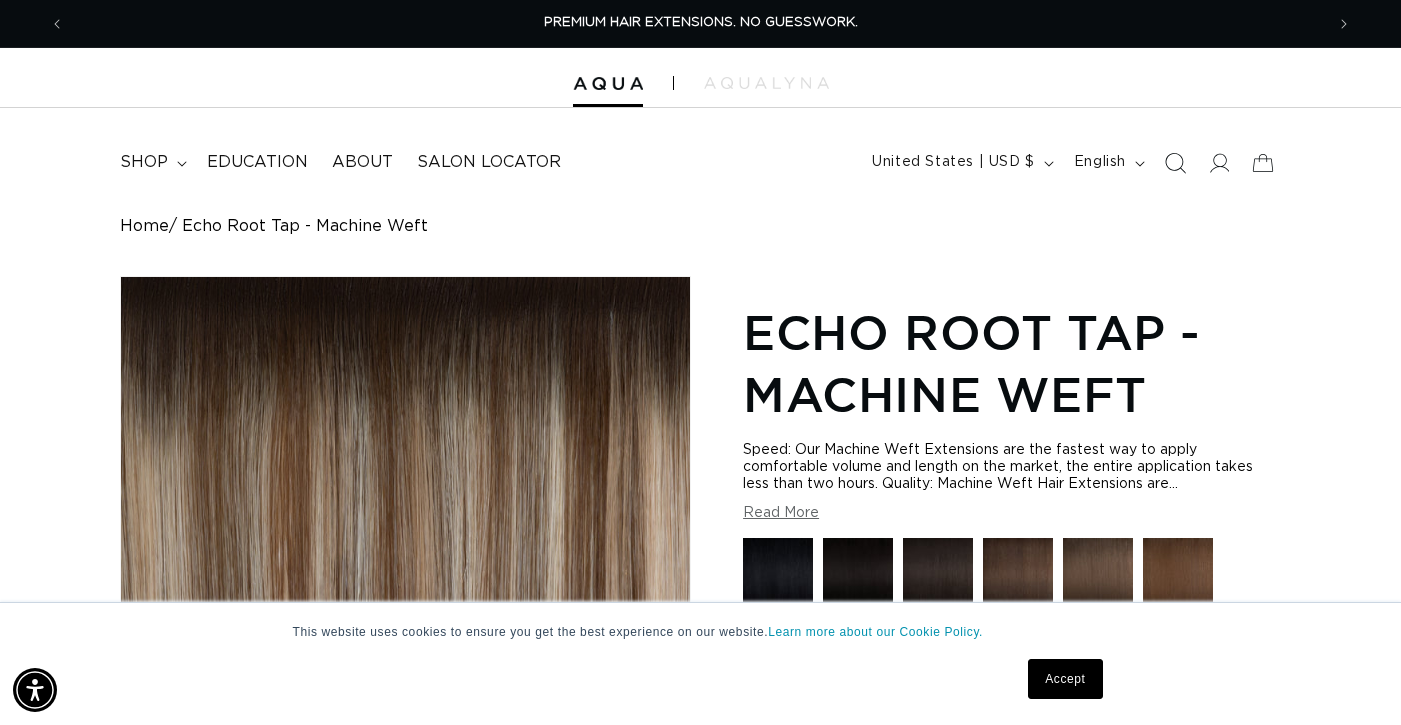 click at bounding box center [1175, 163] 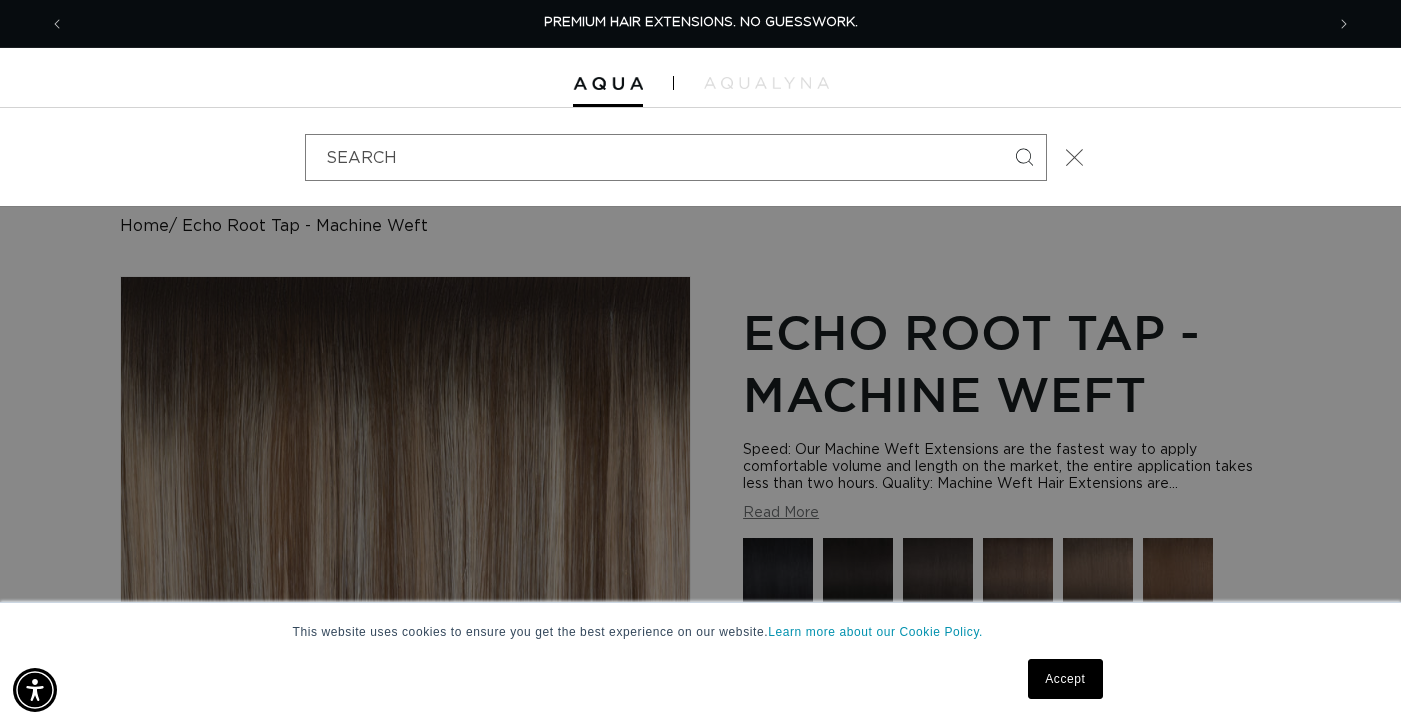 click 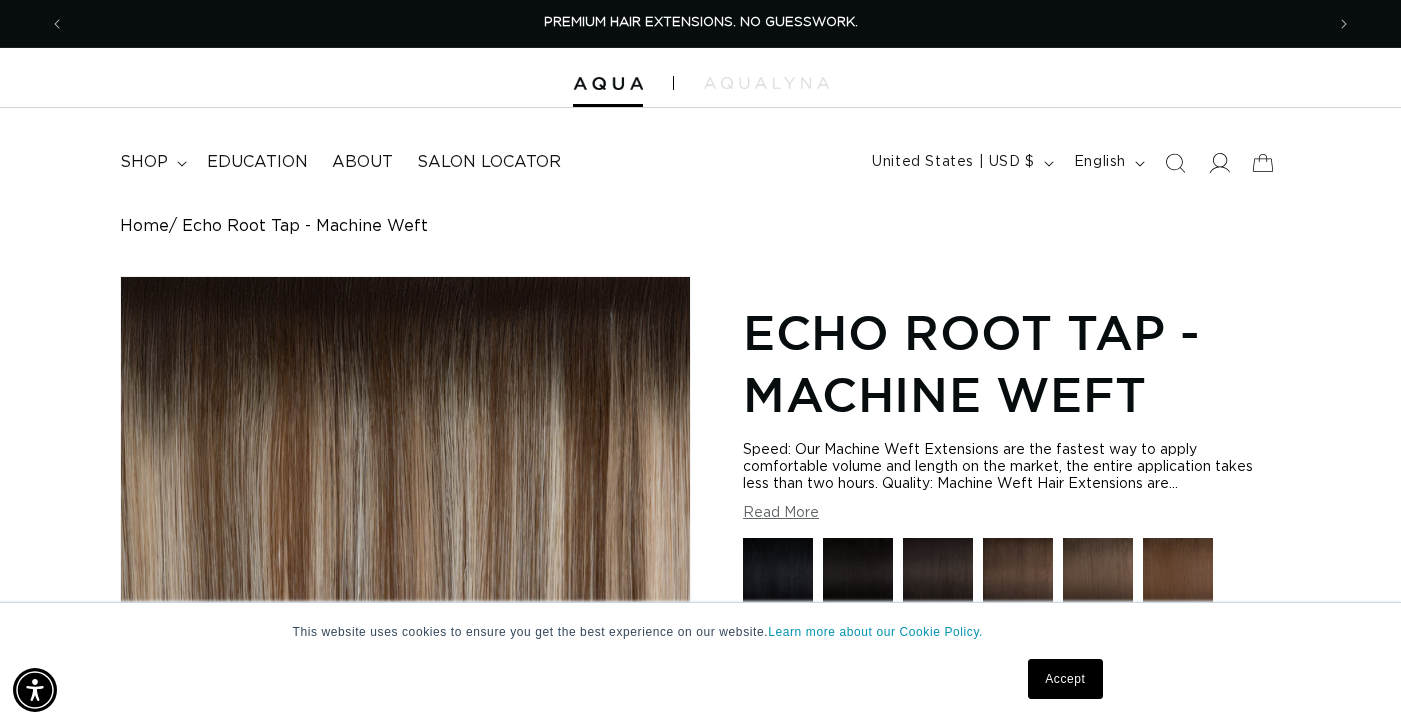 click 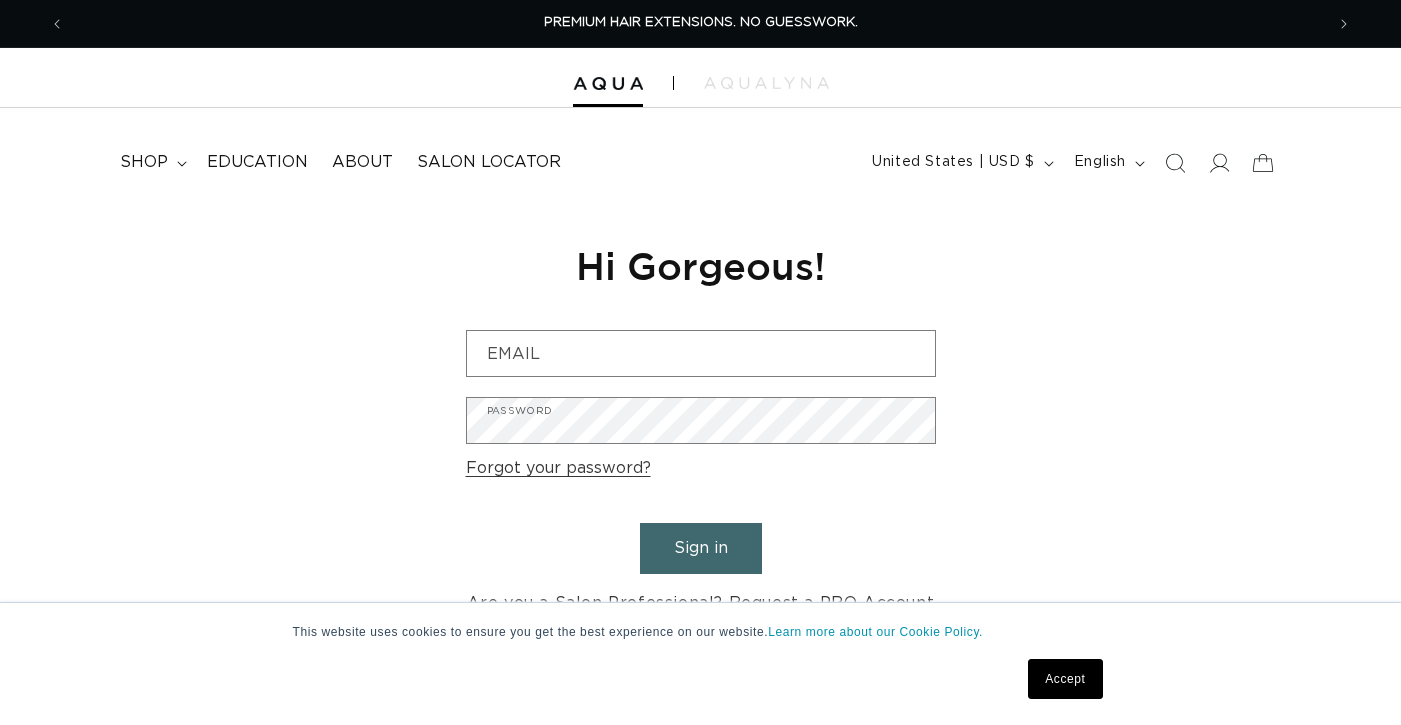 scroll, scrollTop: 0, scrollLeft: 0, axis: both 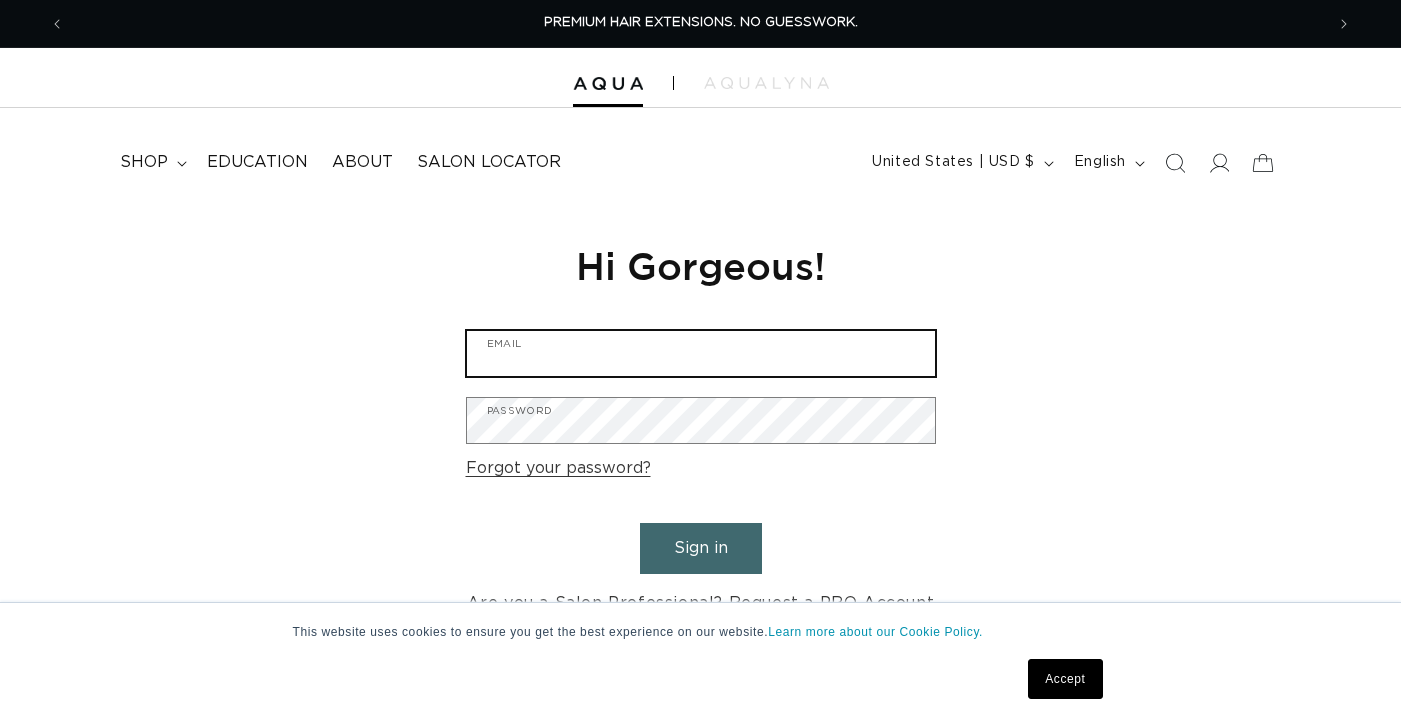 type on "[EMAIL]" 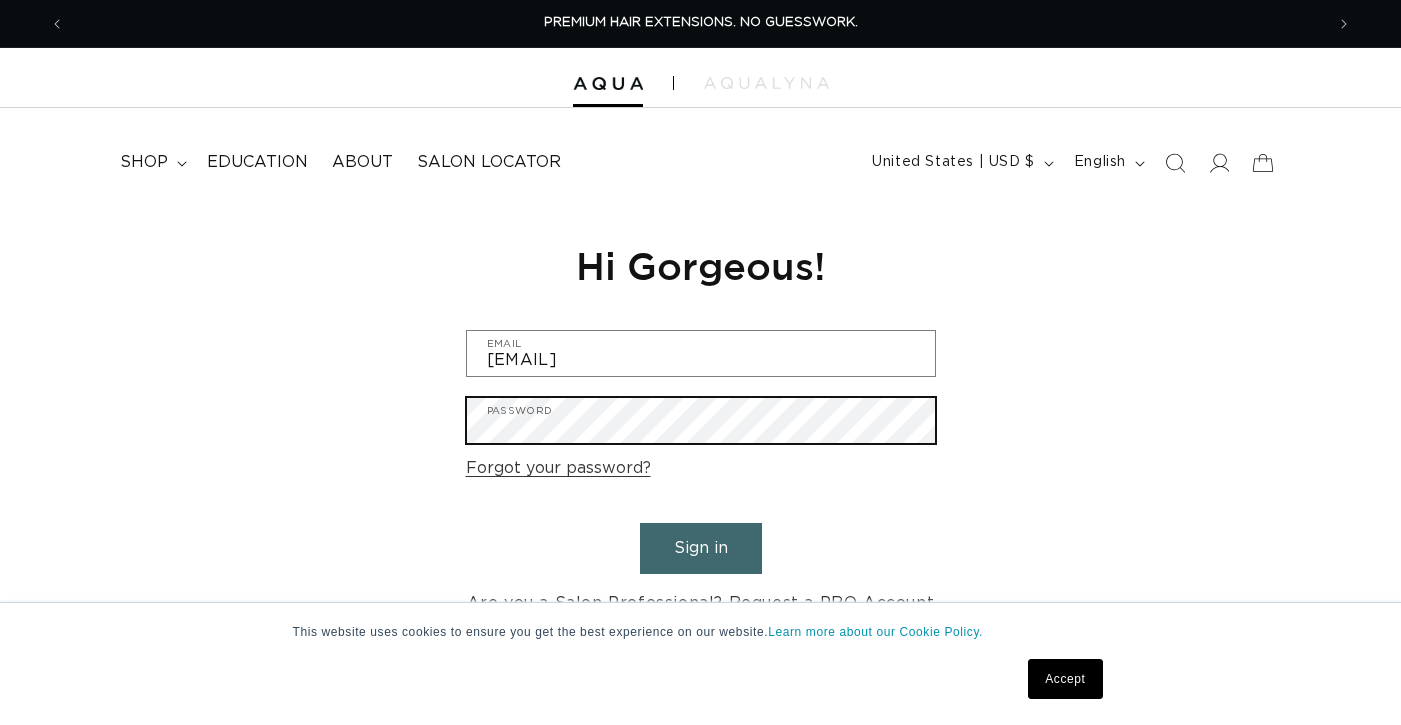 click on "Sign in" at bounding box center [701, 548] 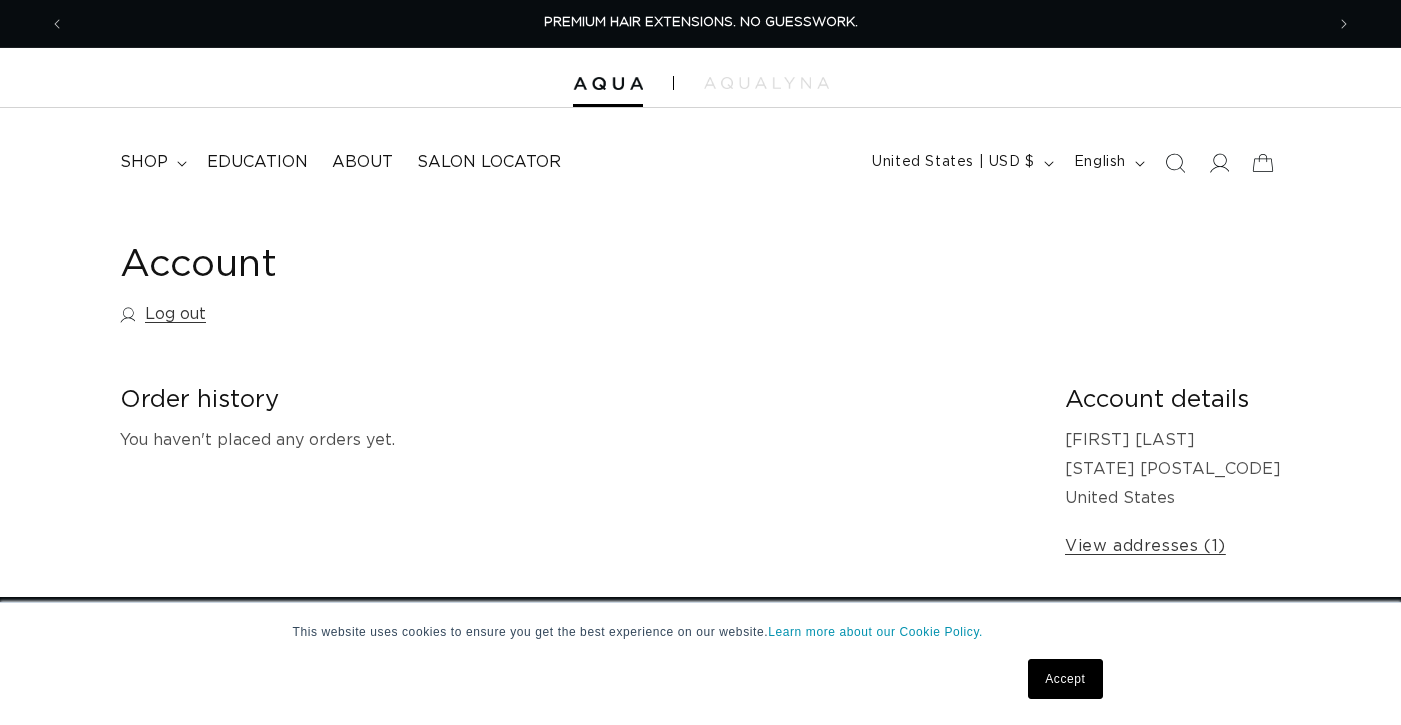 scroll, scrollTop: 0, scrollLeft: 0, axis: both 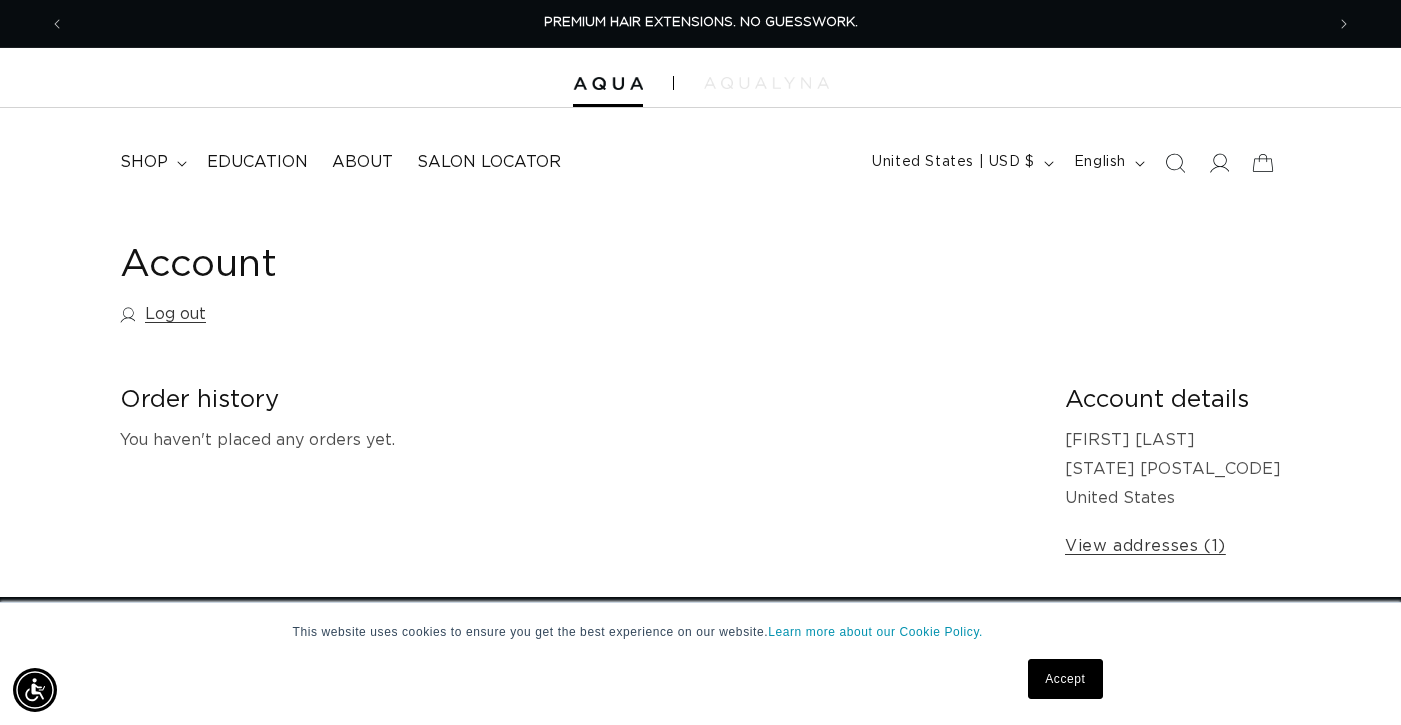 click at bounding box center [766, 83] 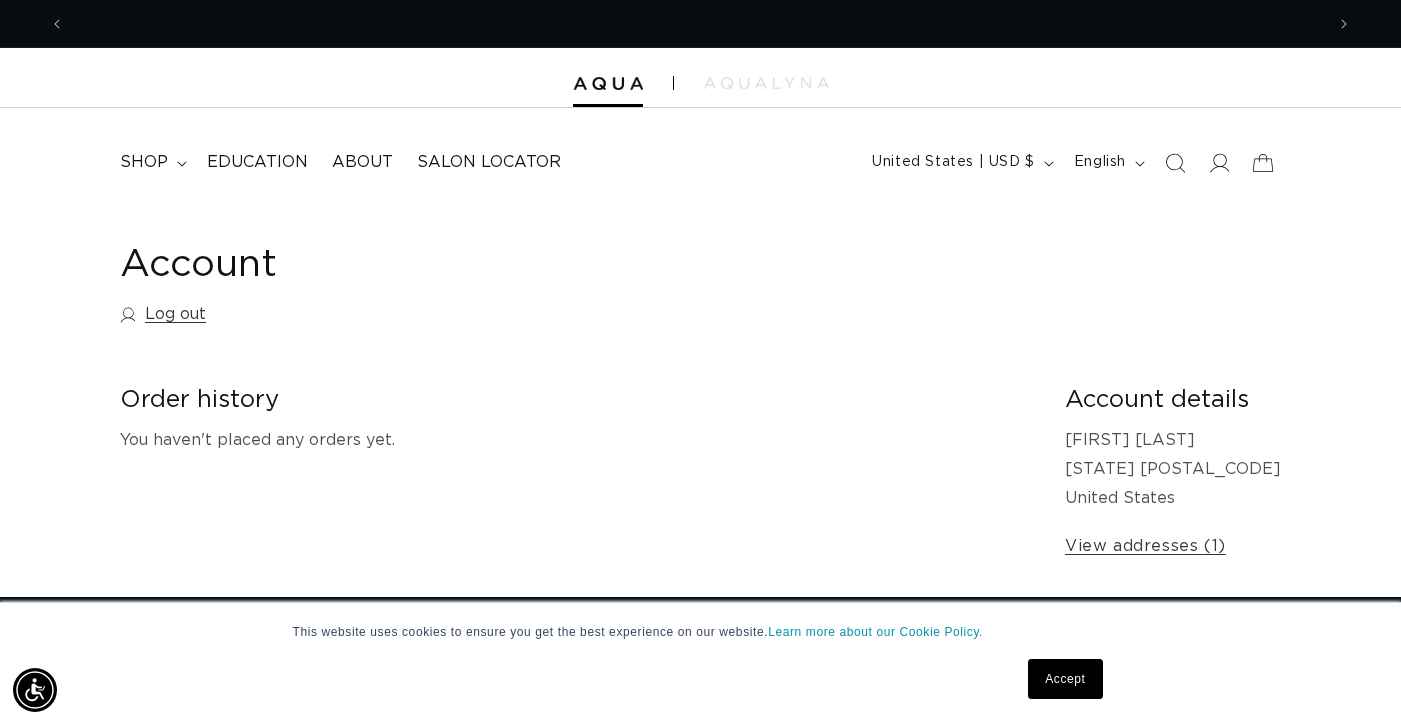 scroll, scrollTop: 0, scrollLeft: 0, axis: both 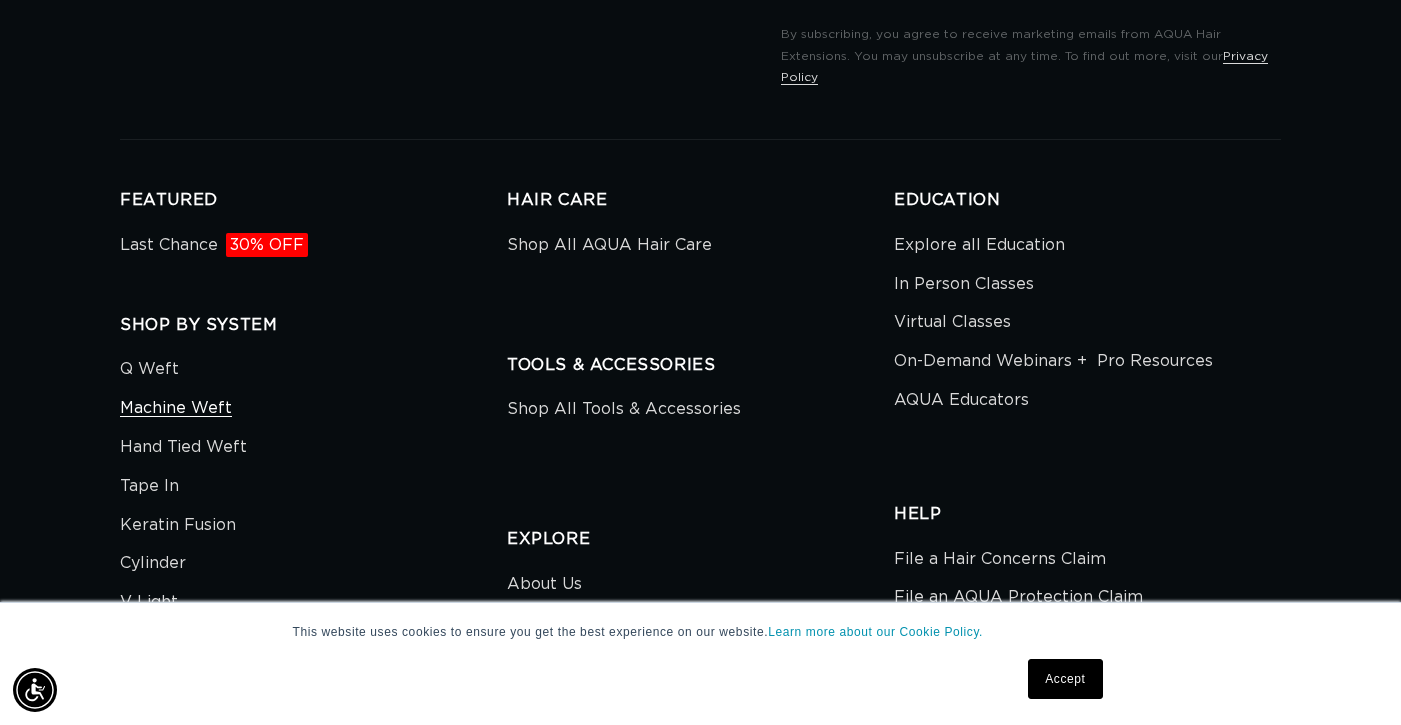 click on "Machine Weft" at bounding box center [176, 408] 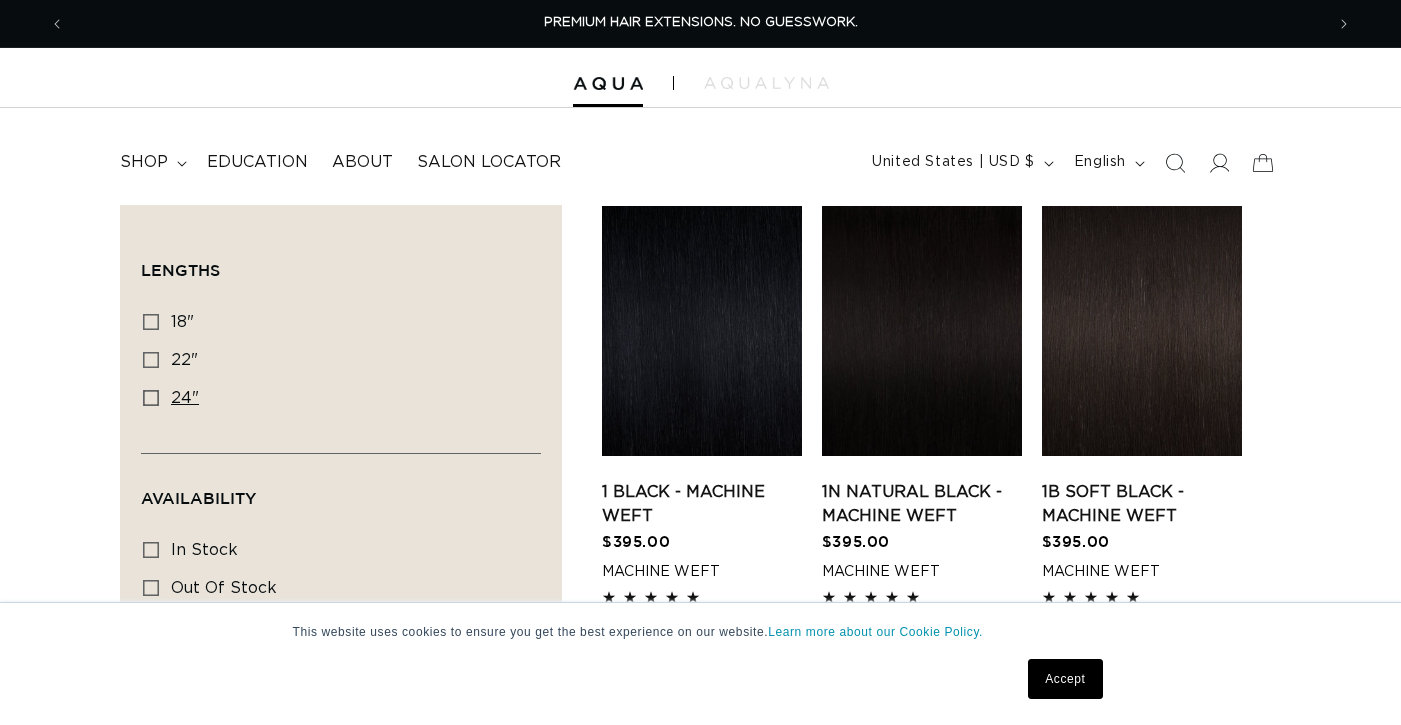 drag, startPoint x: 0, startPoint y: 0, endPoint x: 153, endPoint y: 388, distance: 417.07672 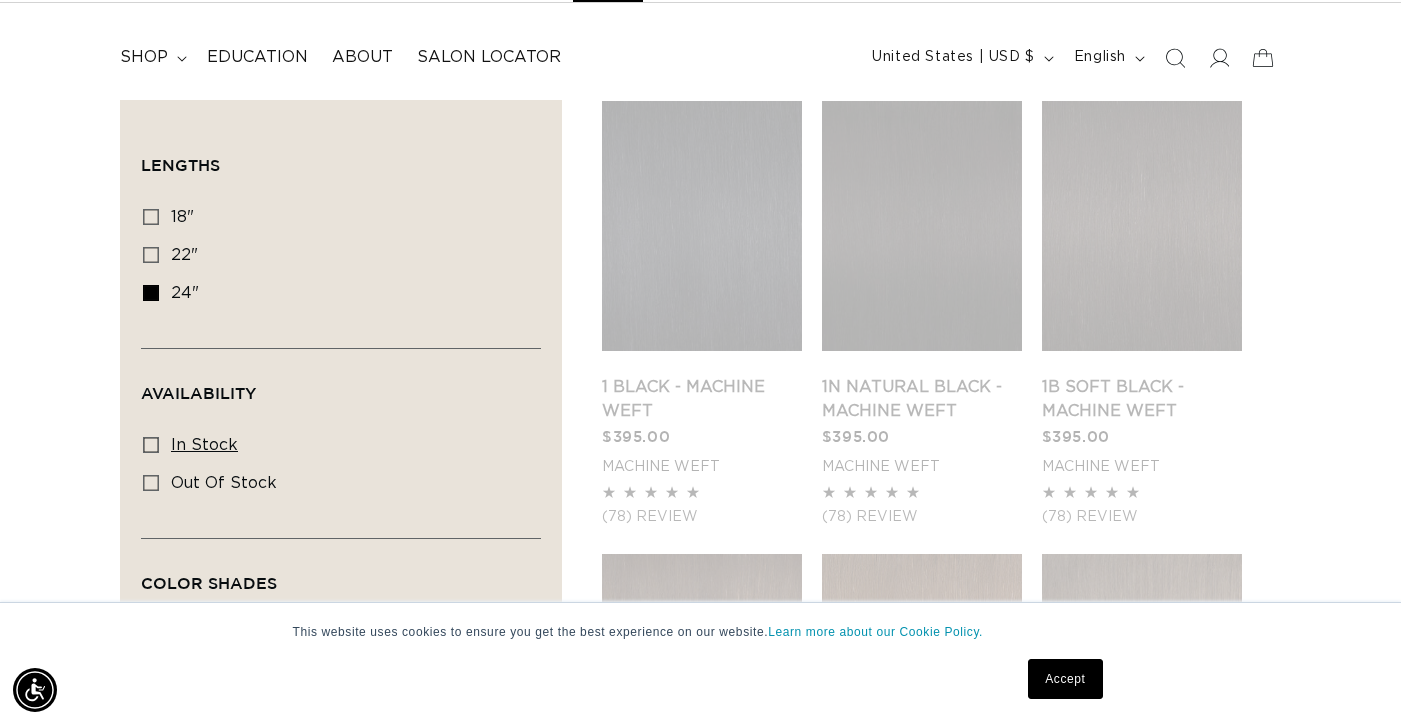 click on "In stock" at bounding box center [204, 445] 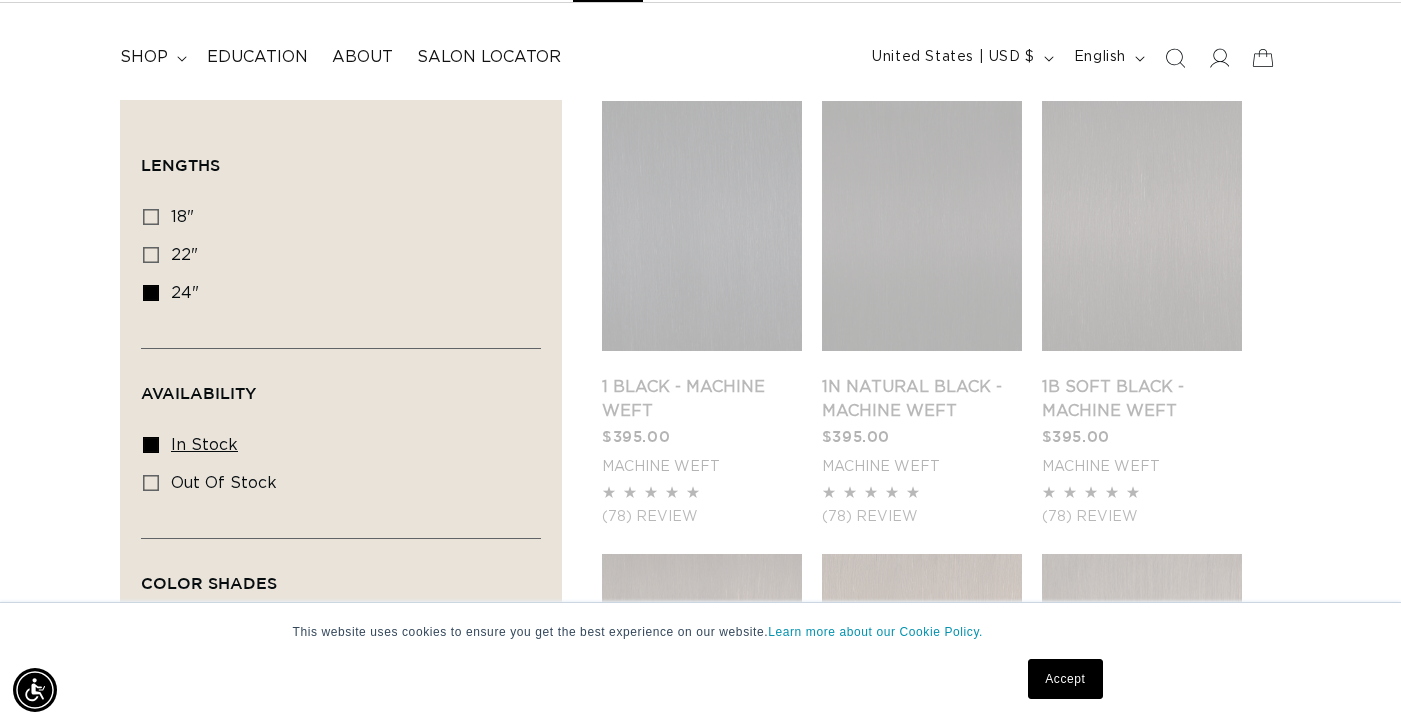 scroll, scrollTop: 0, scrollLeft: 0, axis: both 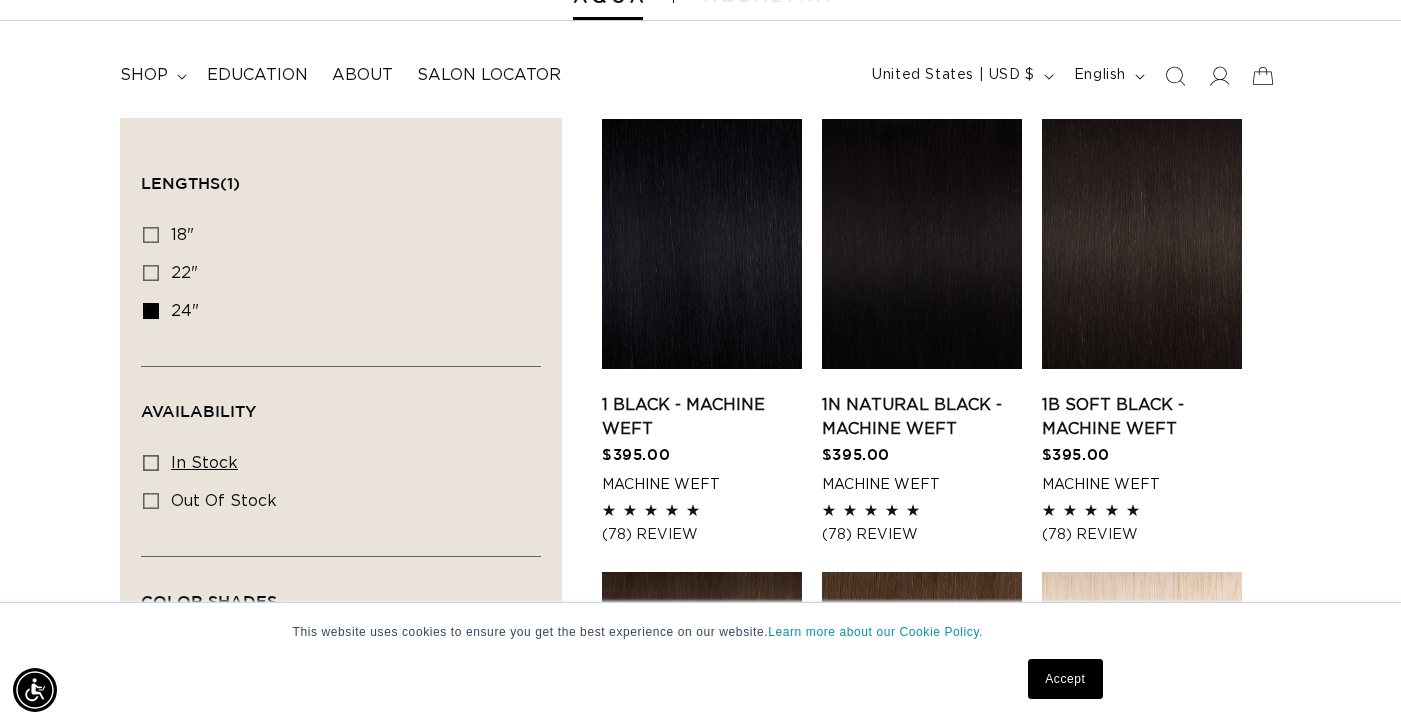 click on "In stock
In stock (25 products)" at bounding box center (335, 464) 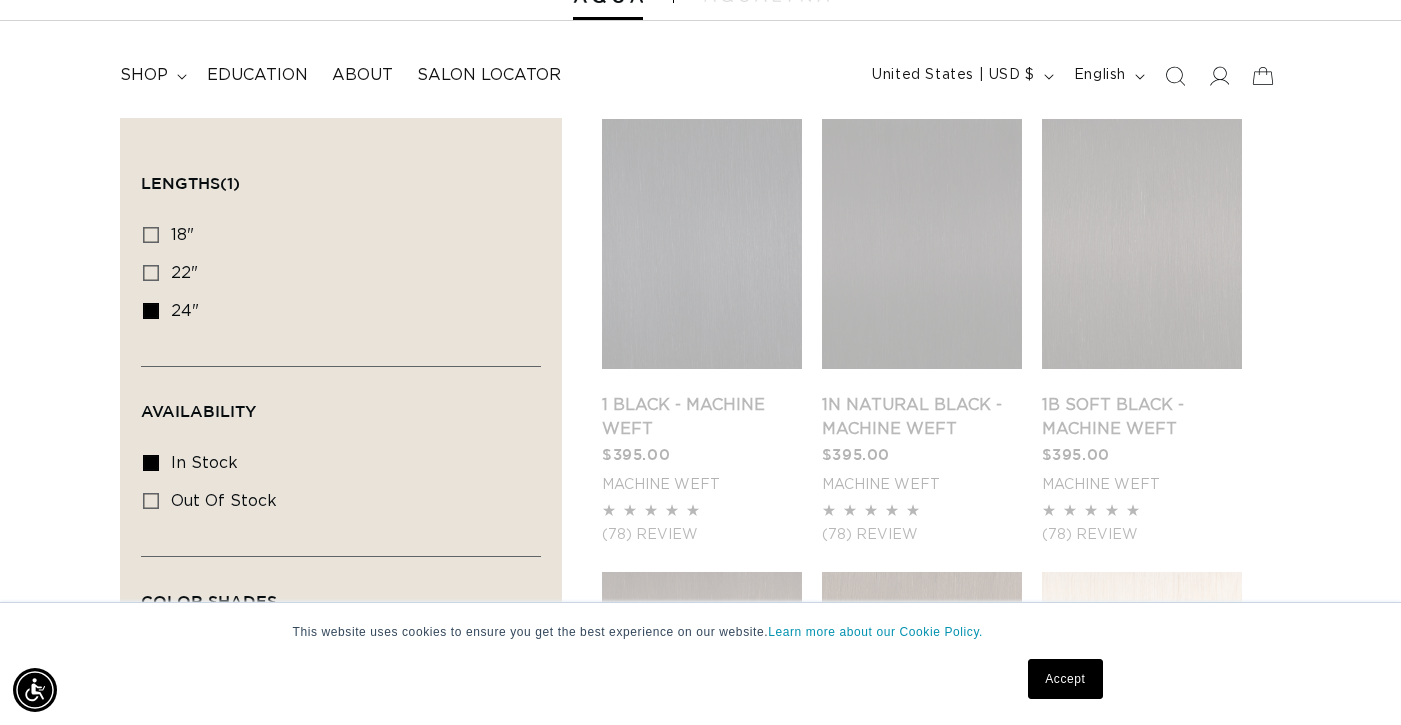 scroll, scrollTop: 0, scrollLeft: 2518, axis: horizontal 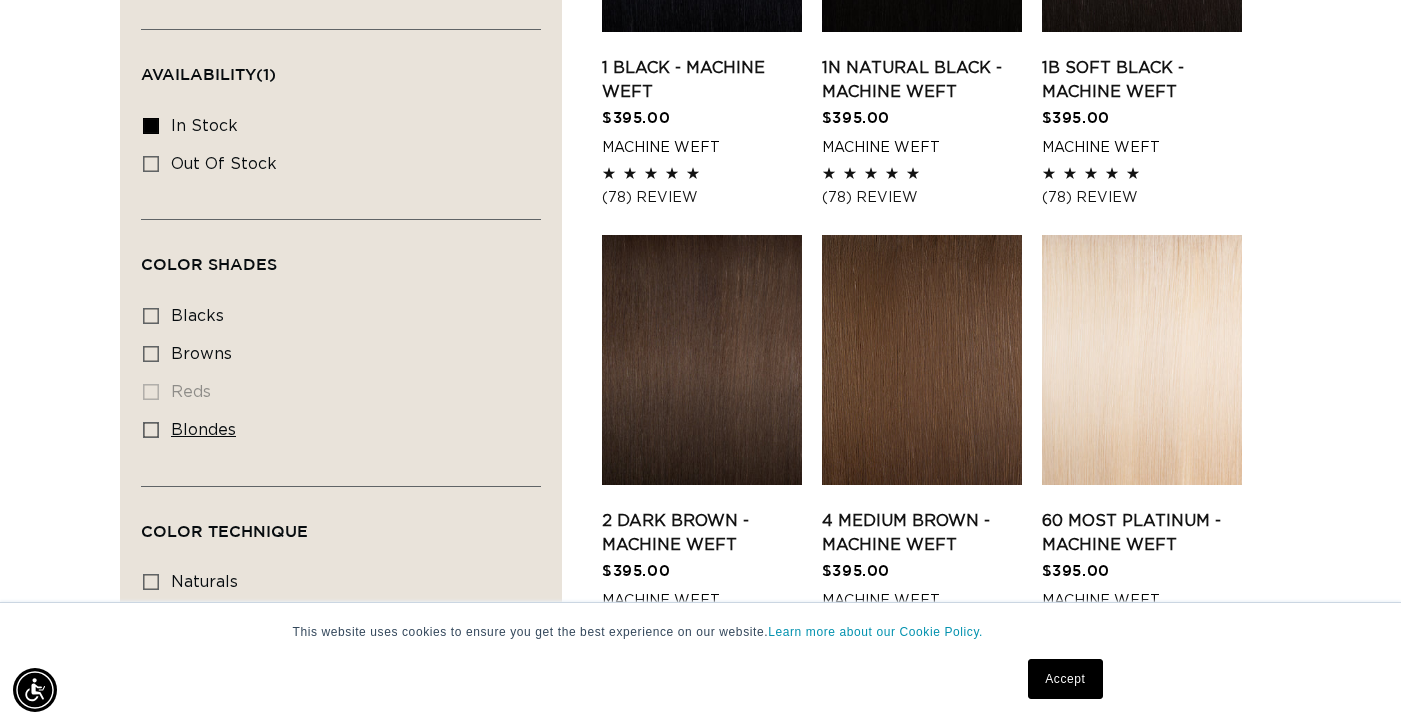 click on "blondes
blondes (14 products)" at bounding box center [335, 431] 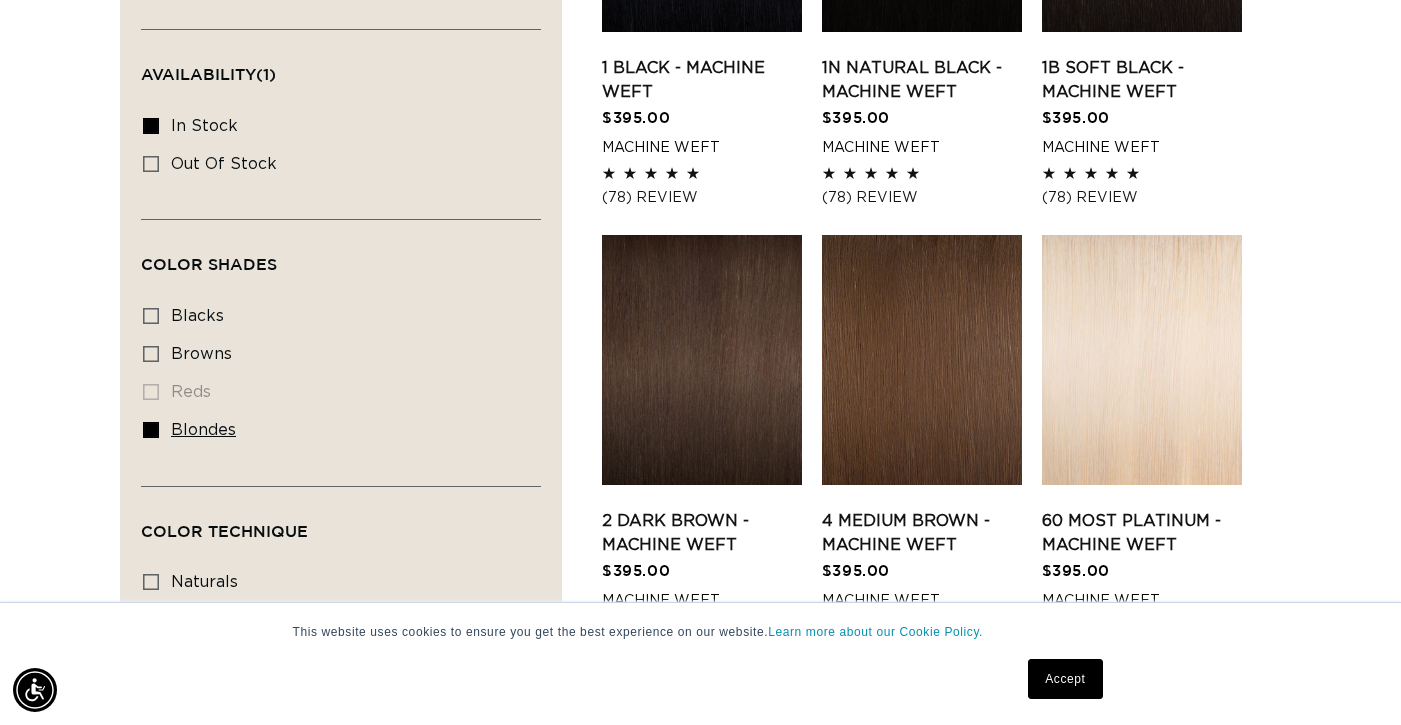 scroll, scrollTop: 0, scrollLeft: 0, axis: both 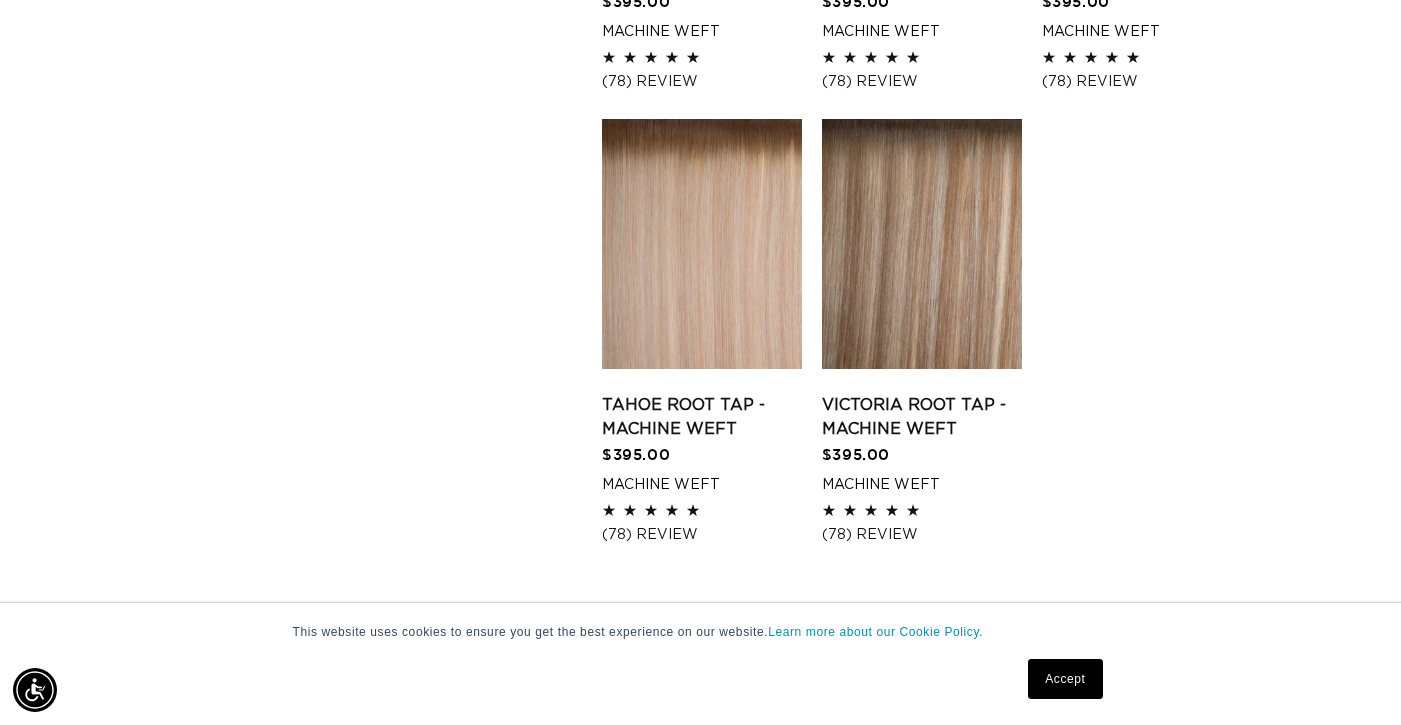 click on "Victoria Root Tap - Machine Weft" at bounding box center [922, 417] 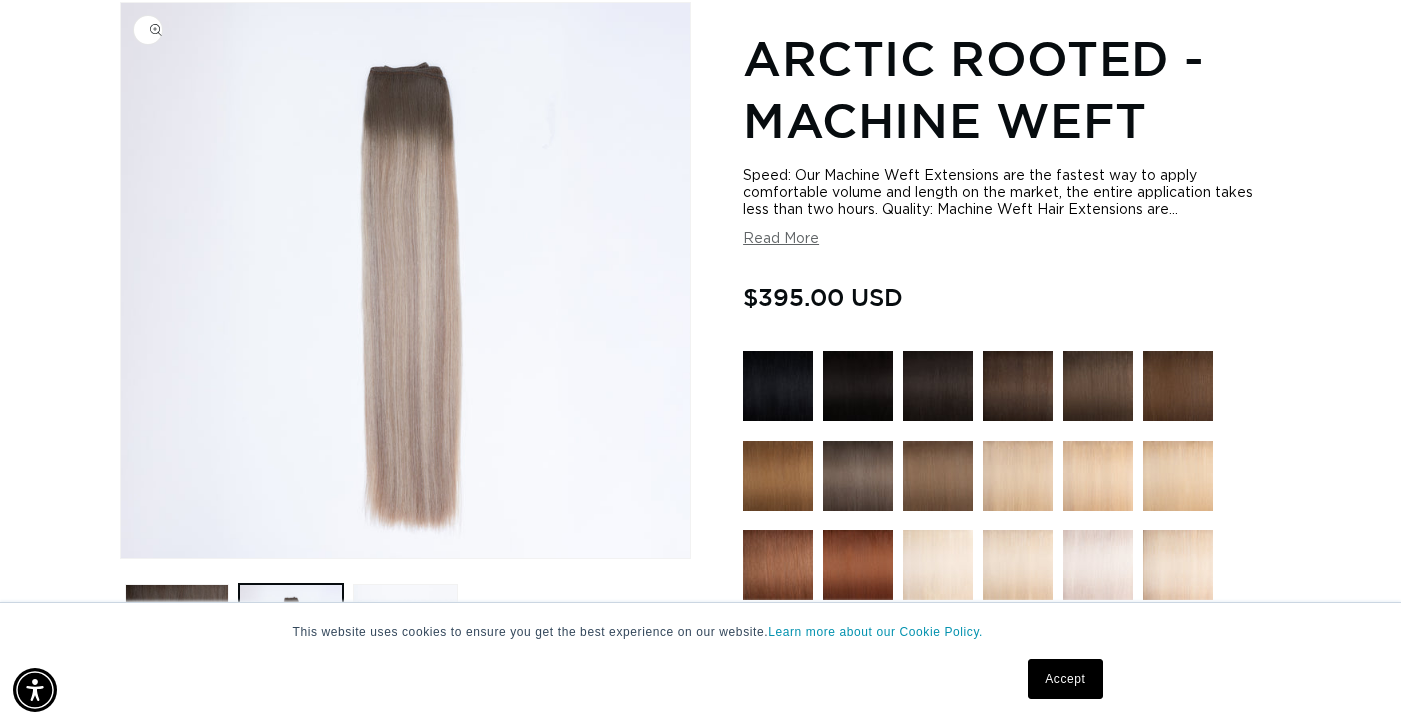 scroll, scrollTop: 274, scrollLeft: 0, axis: vertical 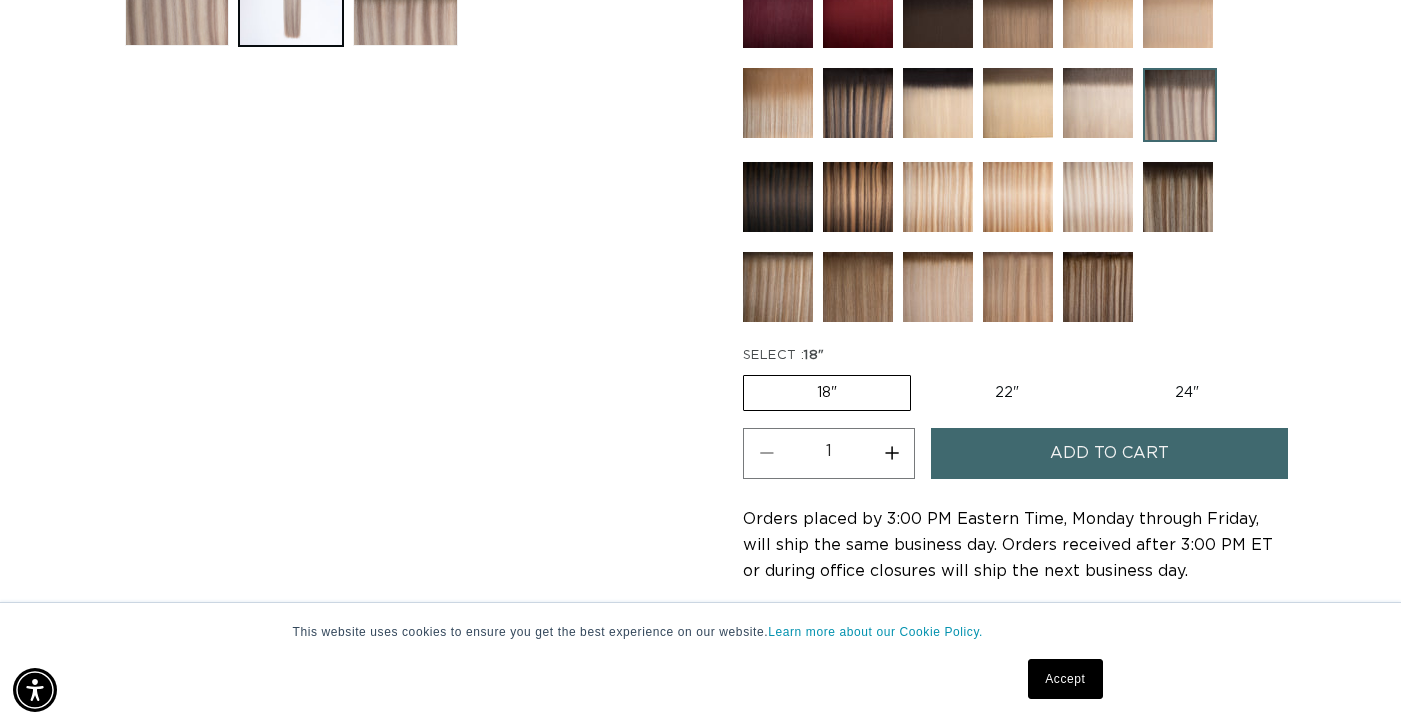 click on "24" Variant sold out or unavailable" at bounding box center [1187, 393] 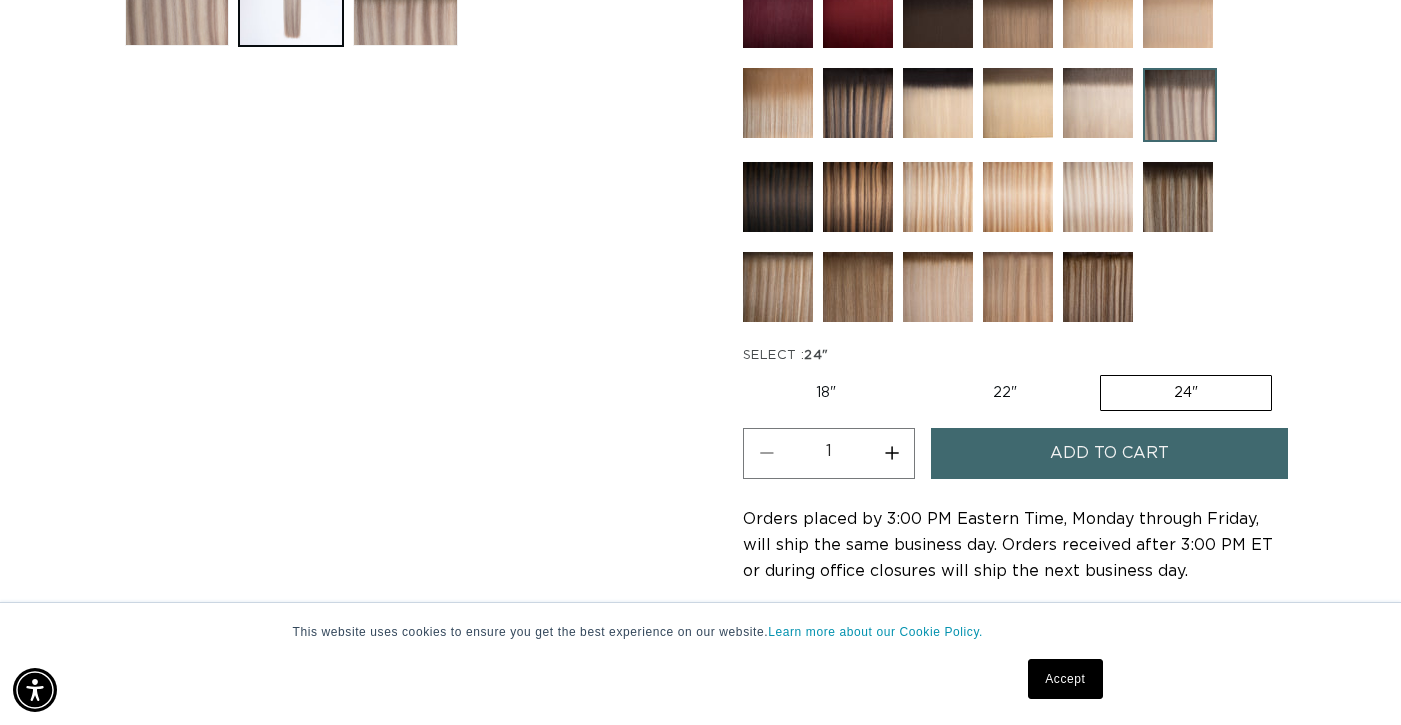 scroll, scrollTop: 146, scrollLeft: 0, axis: vertical 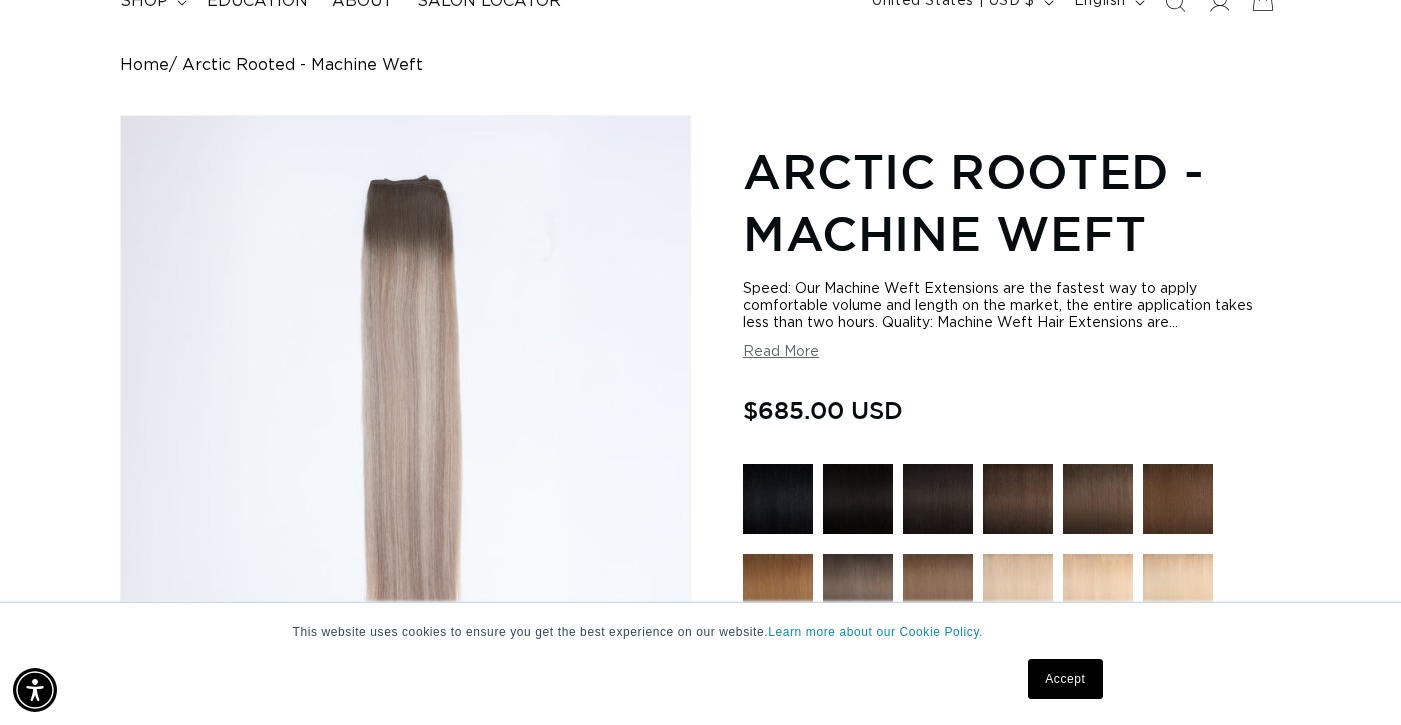 click on "Read More" at bounding box center (781, 352) 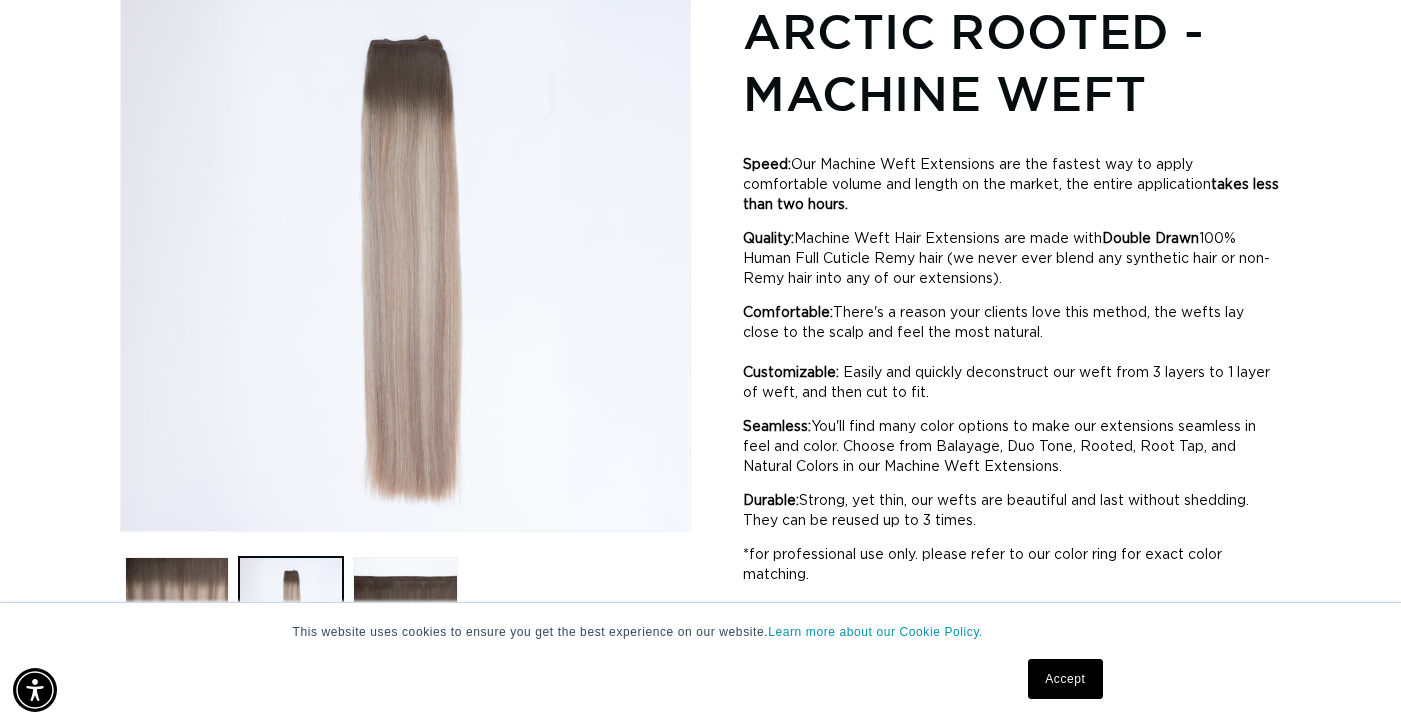 scroll, scrollTop: 333, scrollLeft: 0, axis: vertical 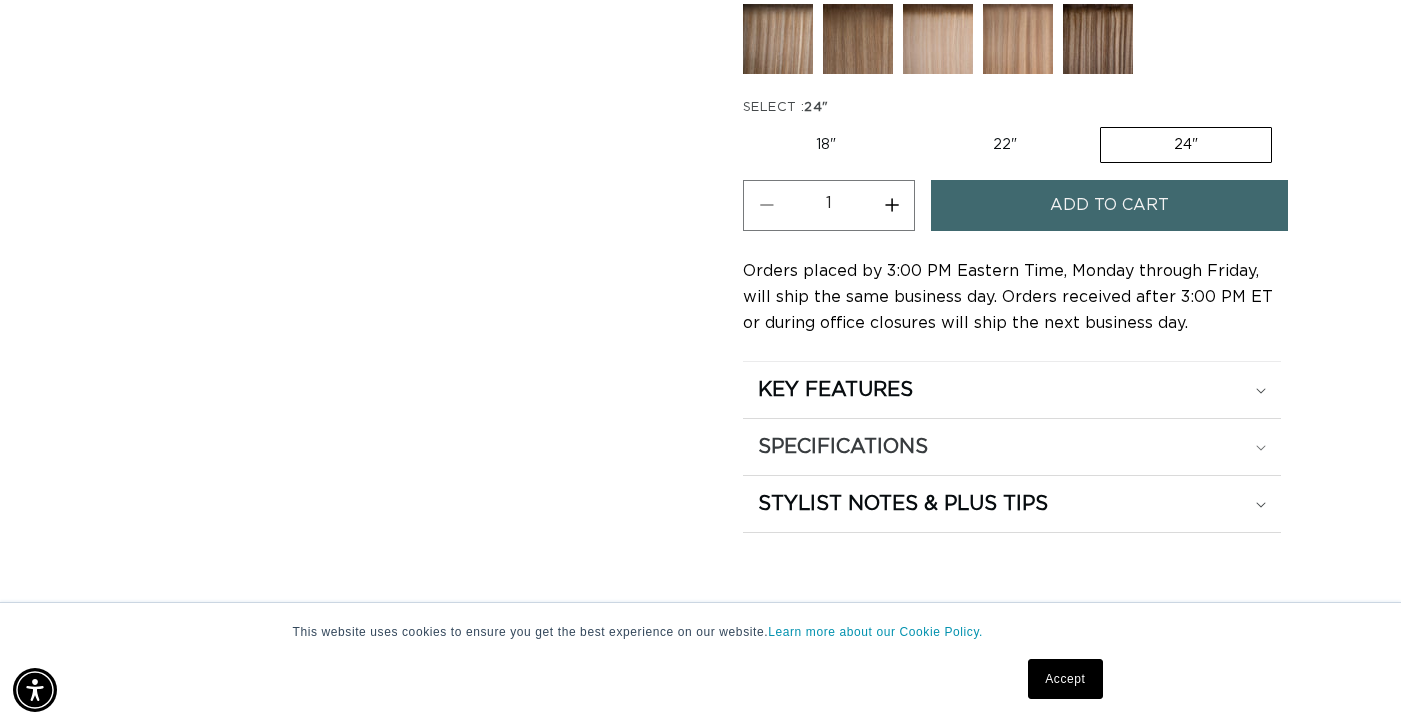 click on "SPECIFICATIONS" at bounding box center [835, 390] 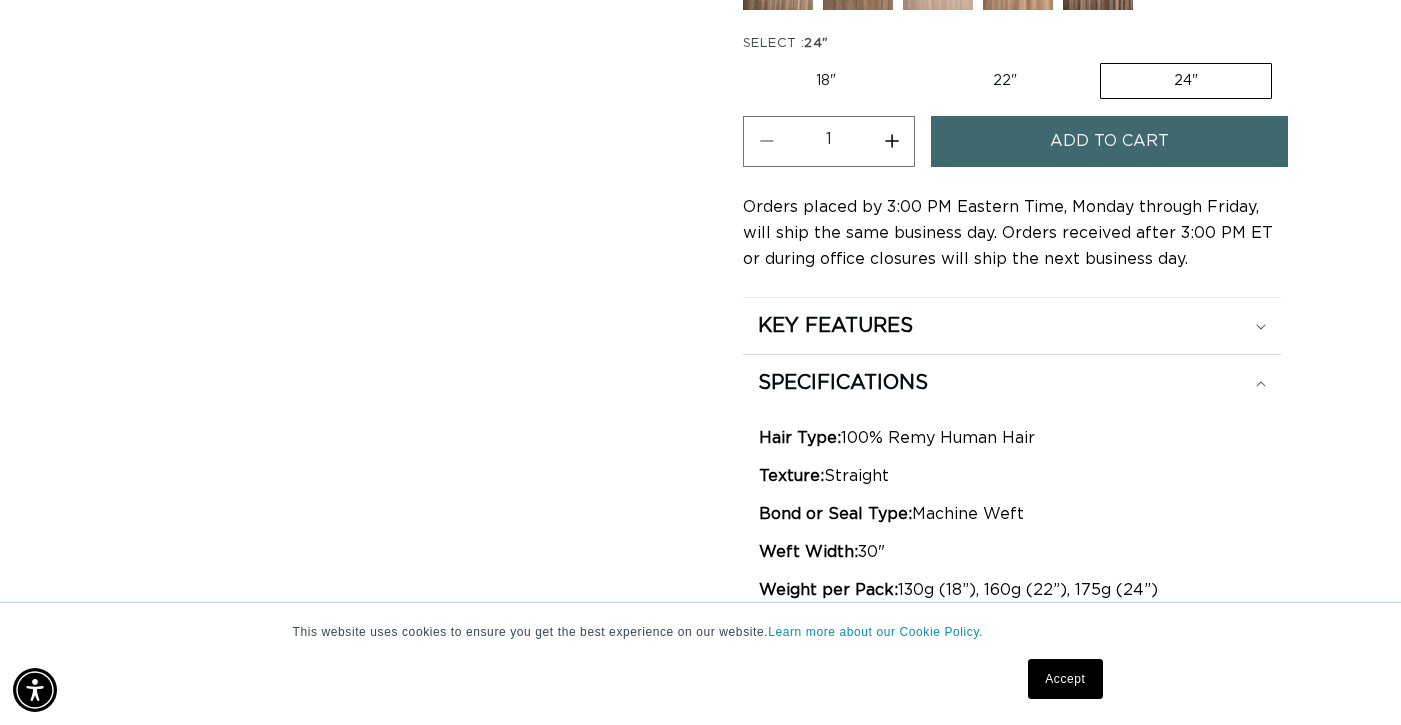 scroll, scrollTop: 1732, scrollLeft: 0, axis: vertical 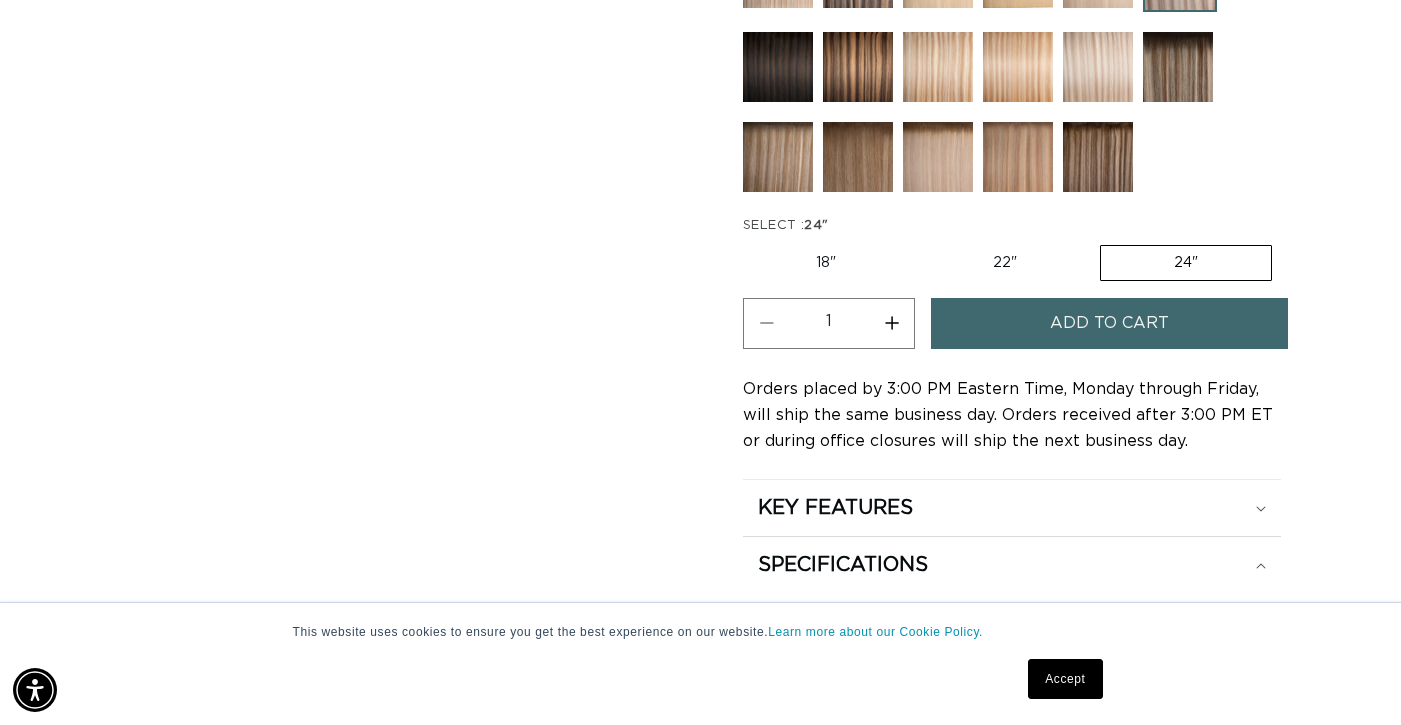 click on "22" Variant sold out or unavailable" at bounding box center (1005, 263) 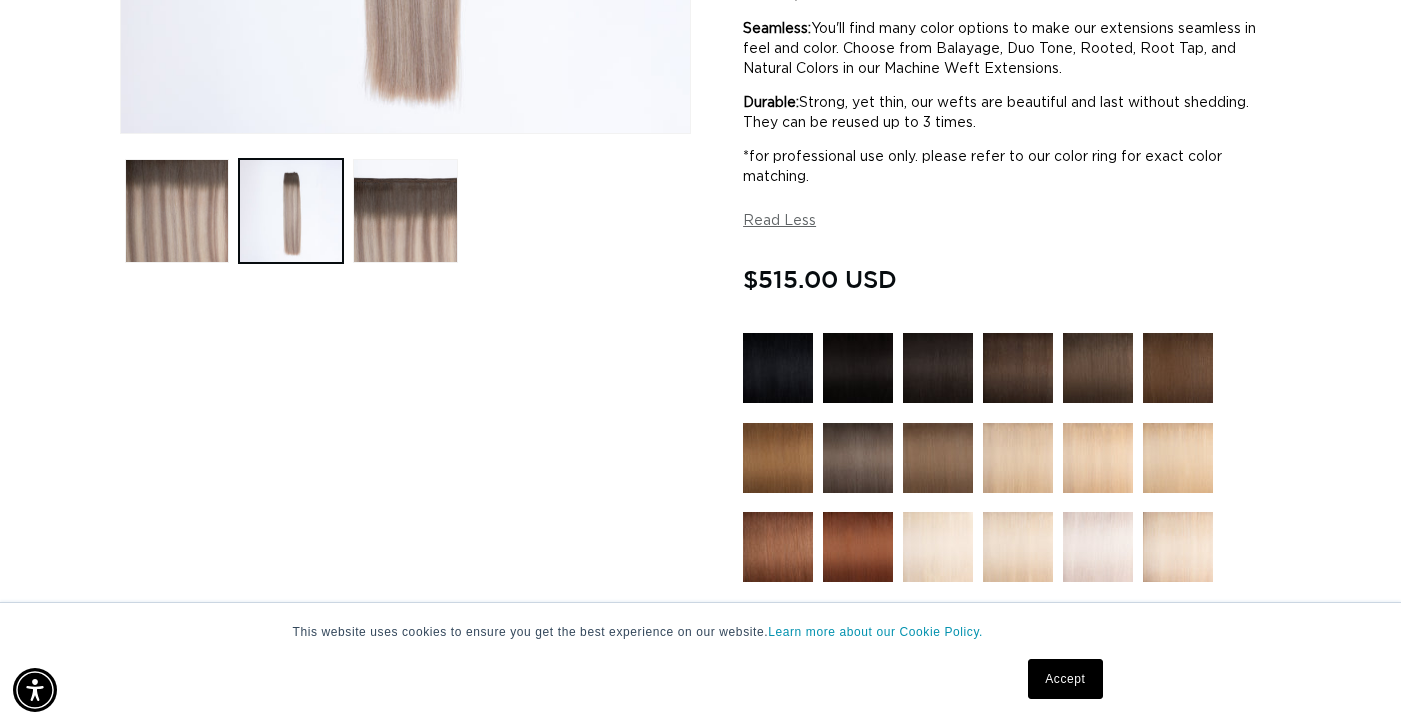 scroll, scrollTop: 1626, scrollLeft: 0, axis: vertical 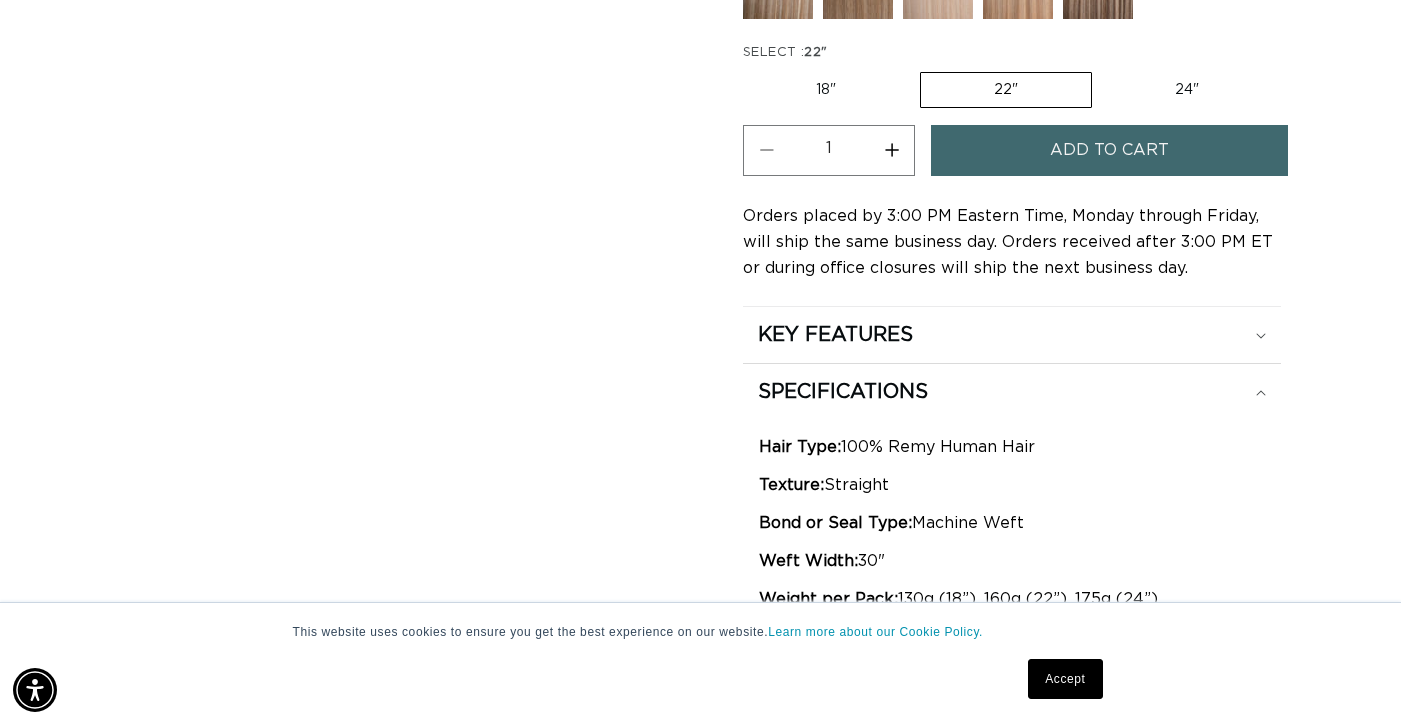 click on "24" Variant sold out or unavailable" at bounding box center [1187, 90] 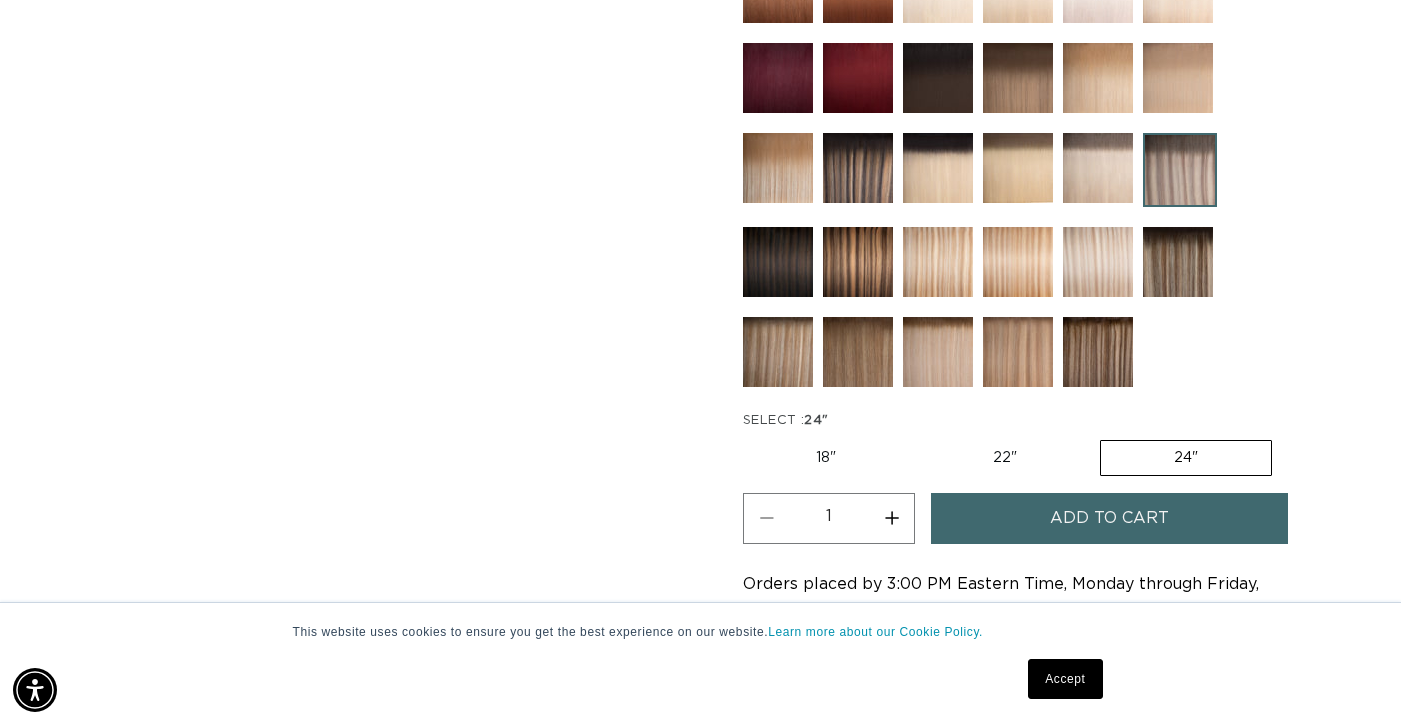 scroll, scrollTop: 1575, scrollLeft: 0, axis: vertical 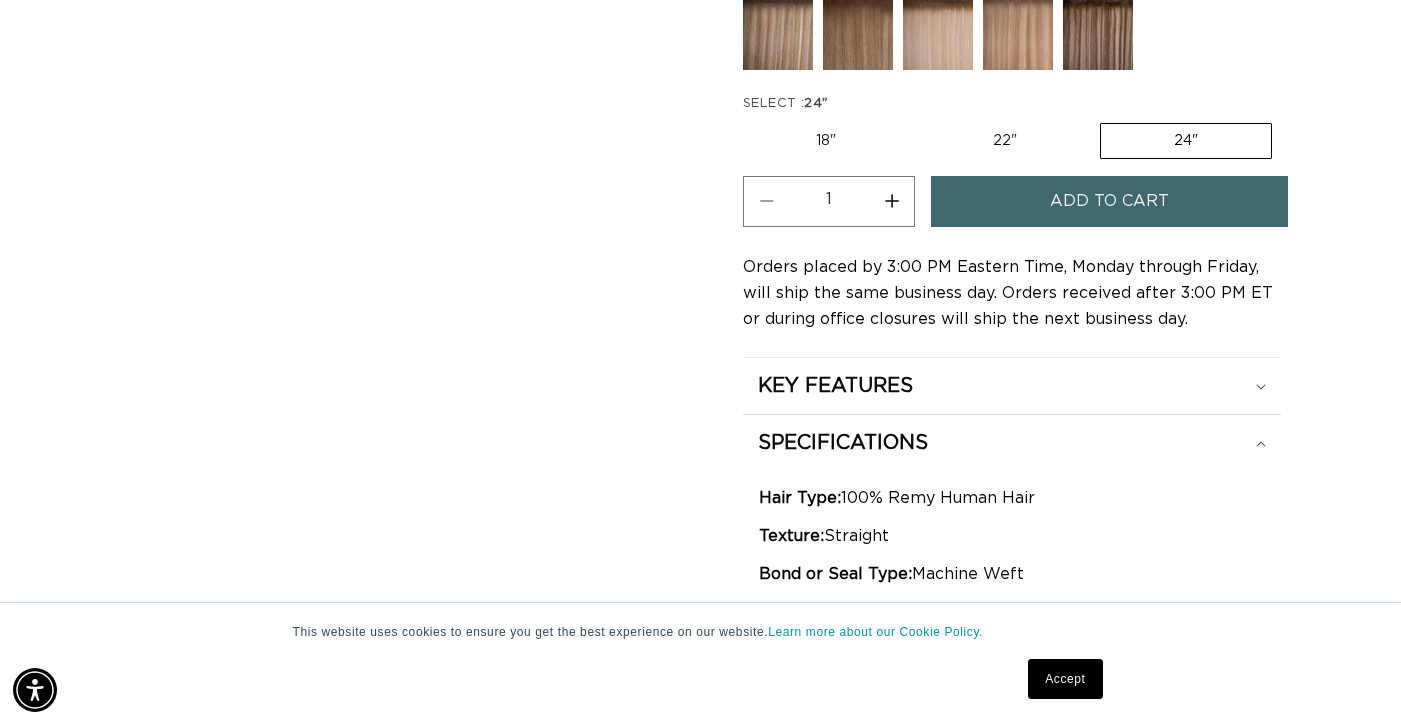 click on "Add to cart" at bounding box center [1109, 201] 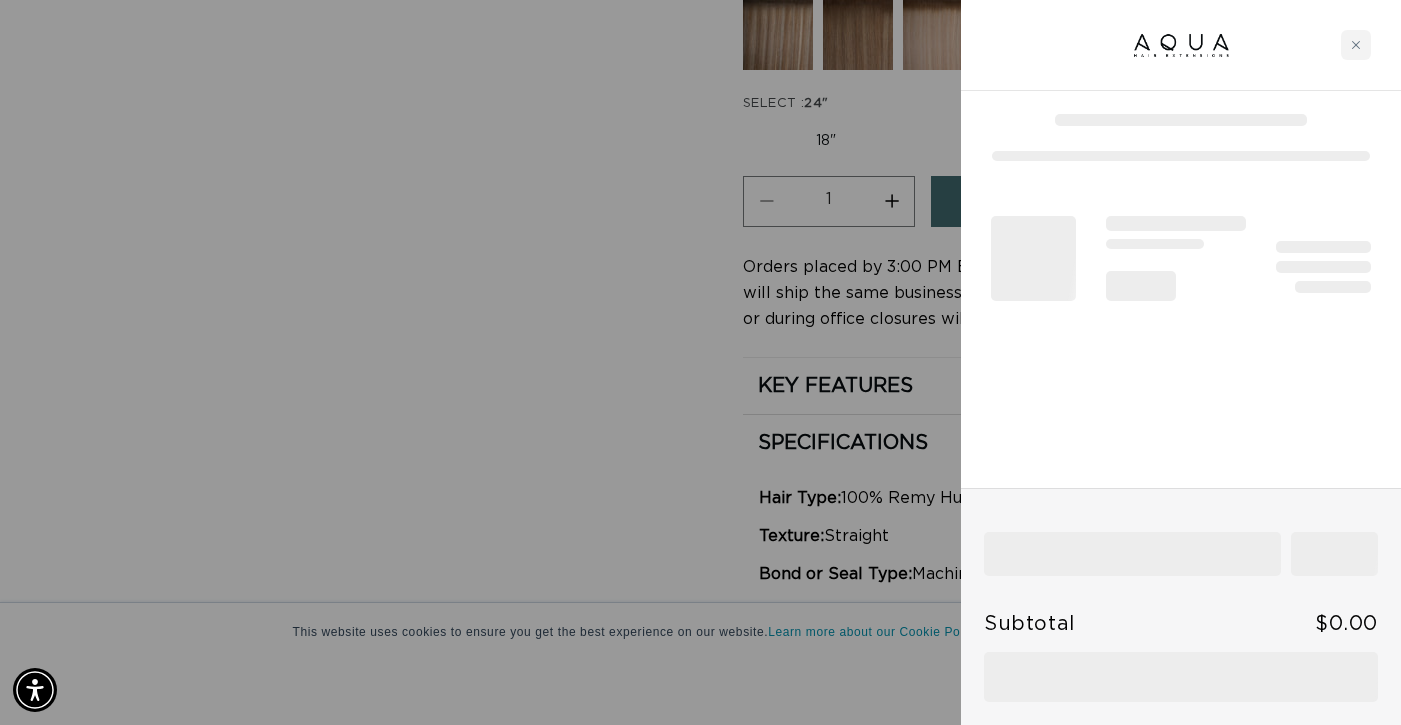 scroll 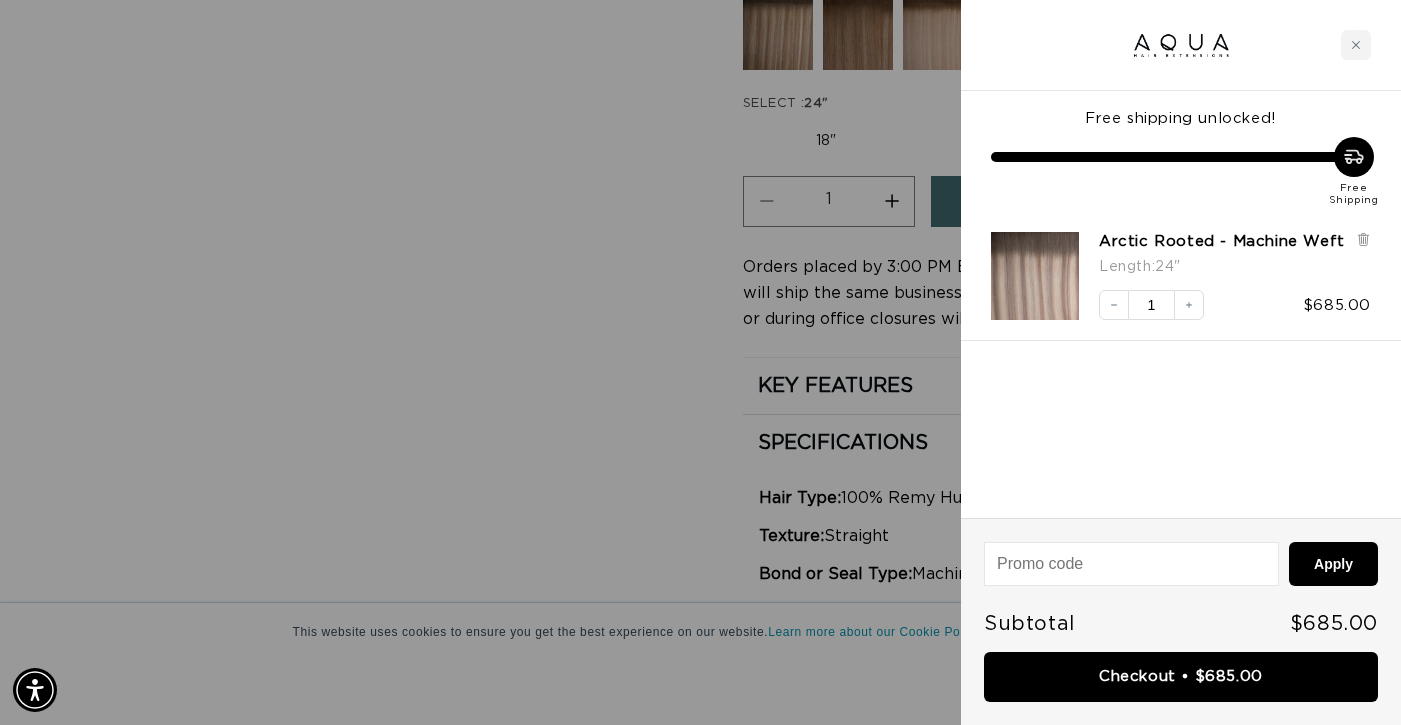 click at bounding box center [700, 362] 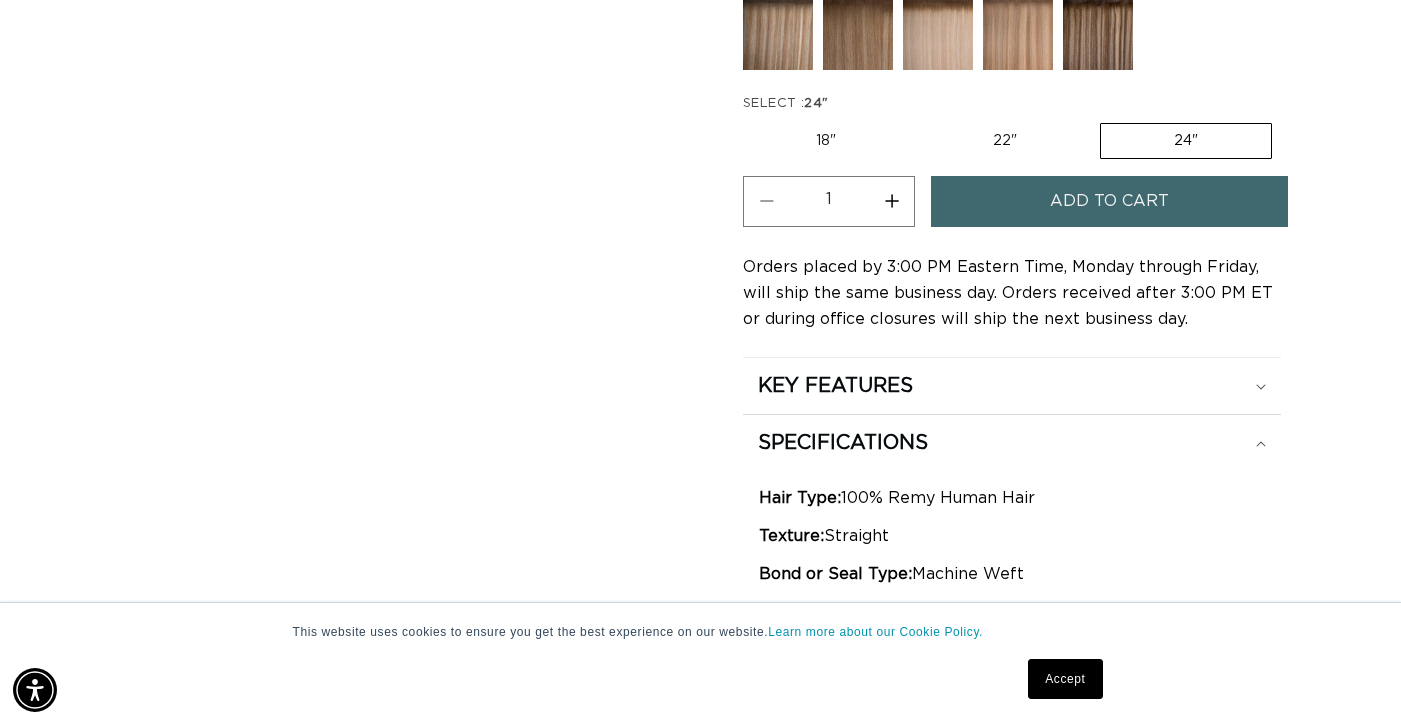 scroll, scrollTop: 0, scrollLeft: 0, axis: both 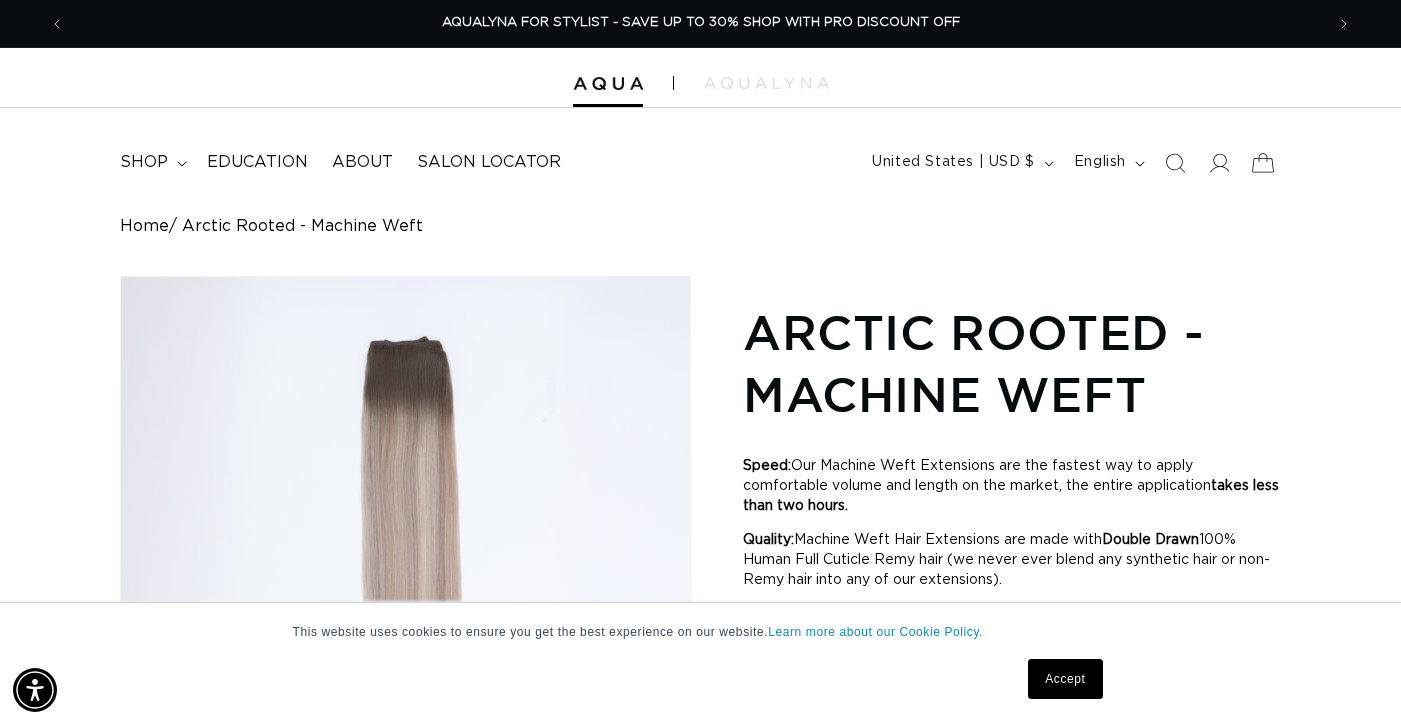 click 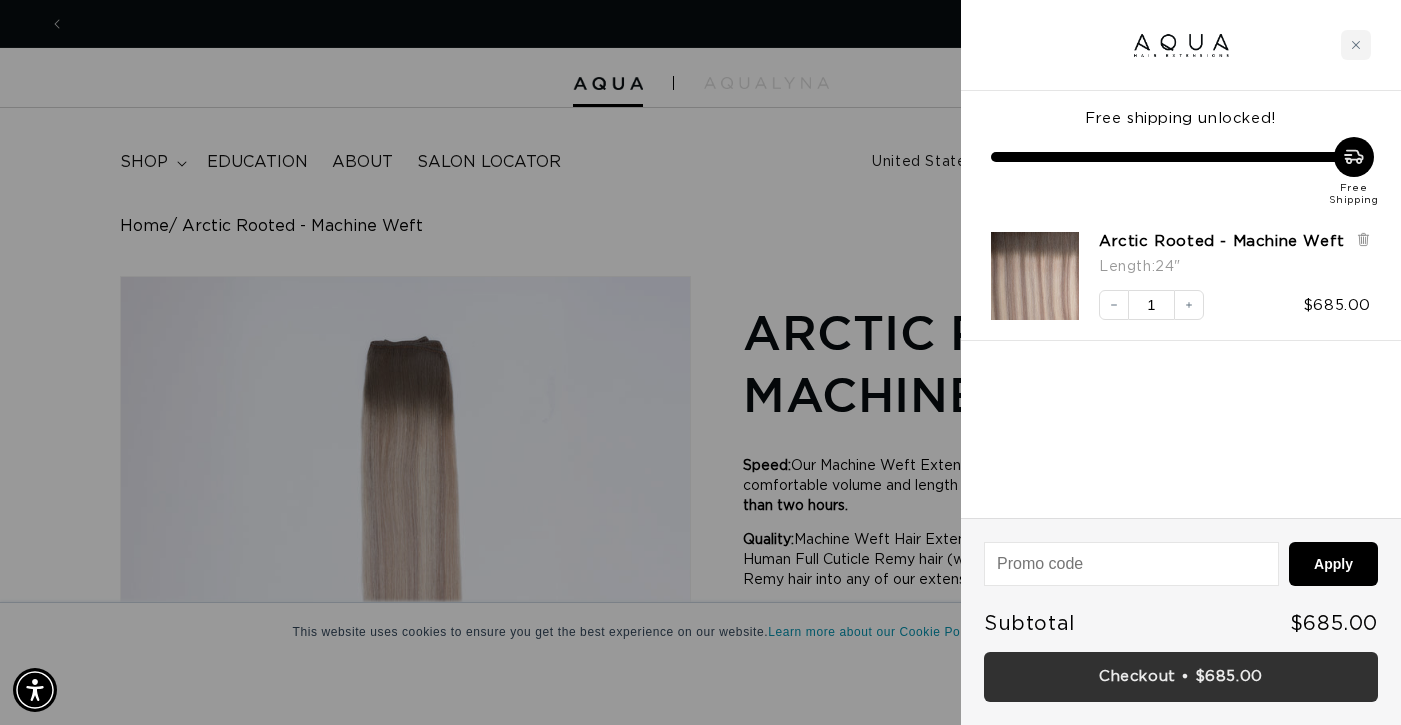 scroll, scrollTop: 0, scrollLeft: 0, axis: both 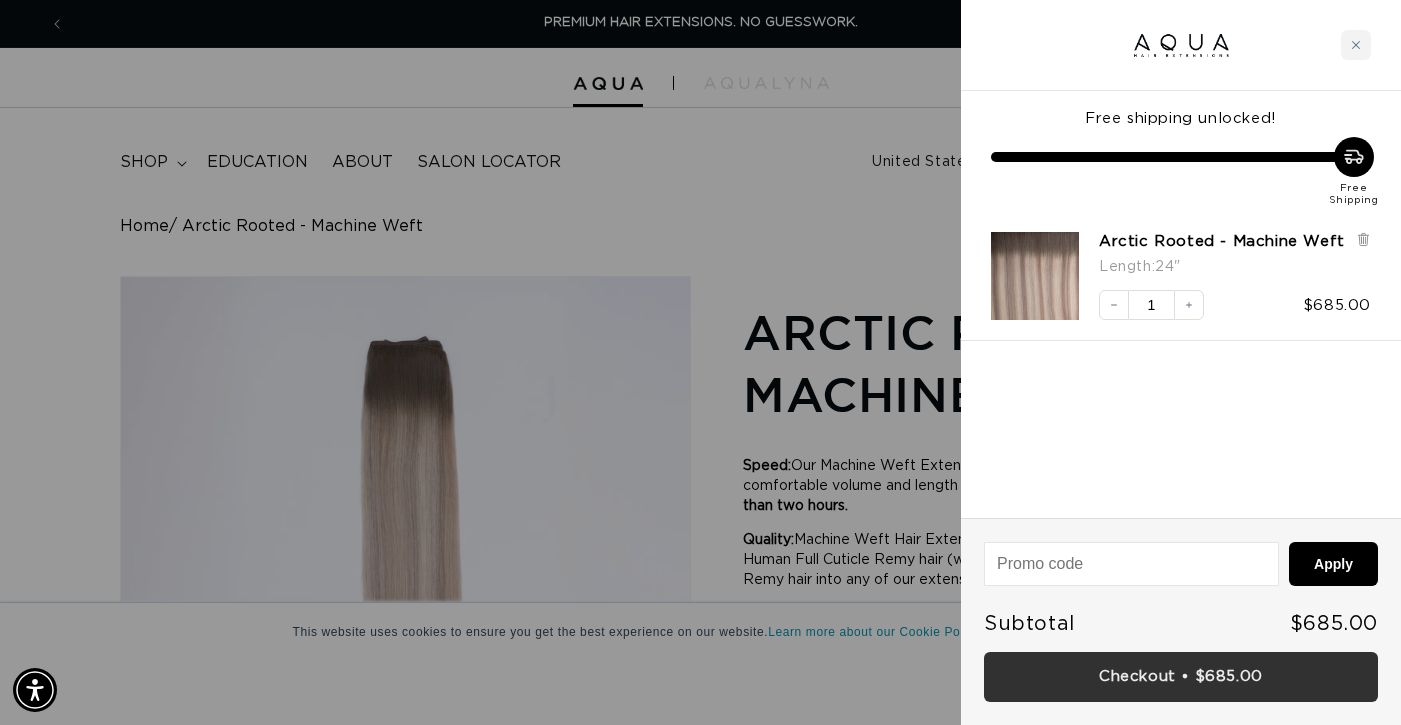 click on "Checkout • $685.00" at bounding box center [1181, 677] 